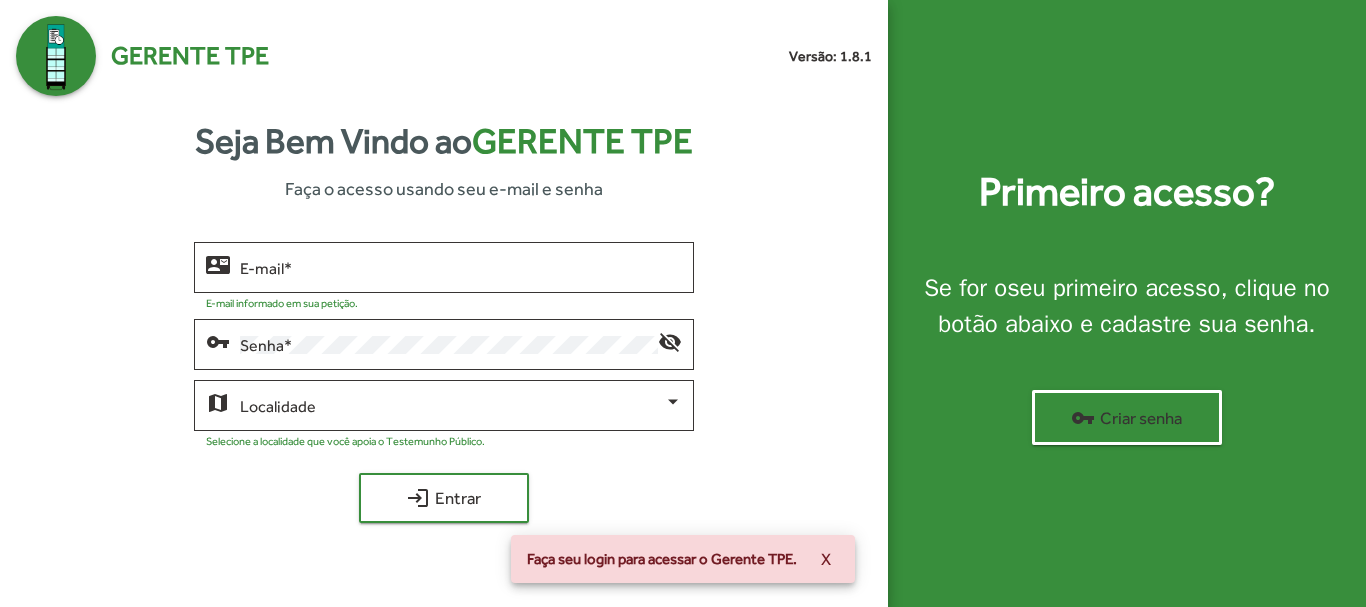 scroll, scrollTop: 0, scrollLeft: 0, axis: both 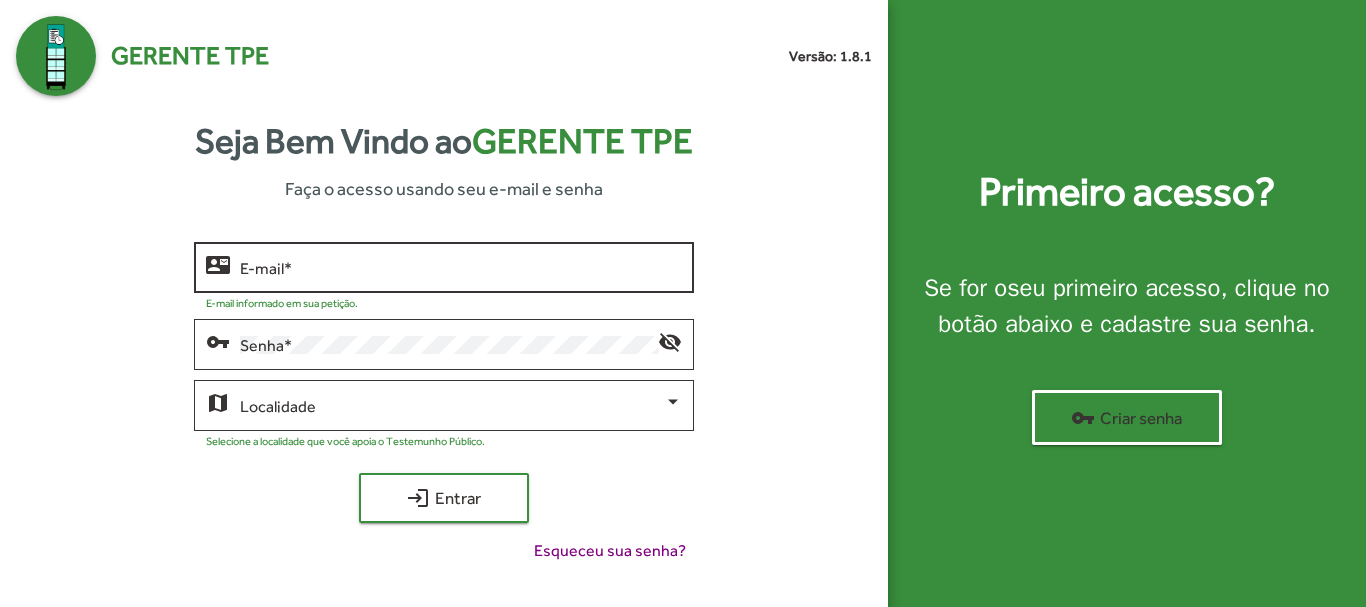 click on "E-mail   *" 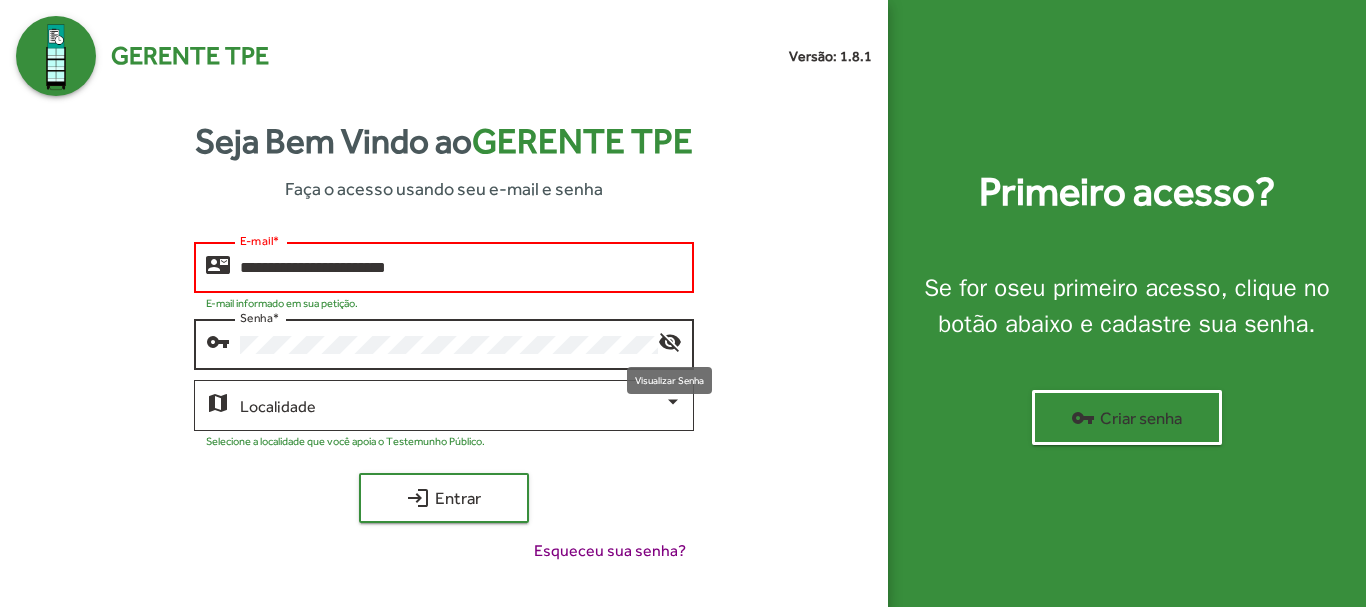 click on "visibility_off" 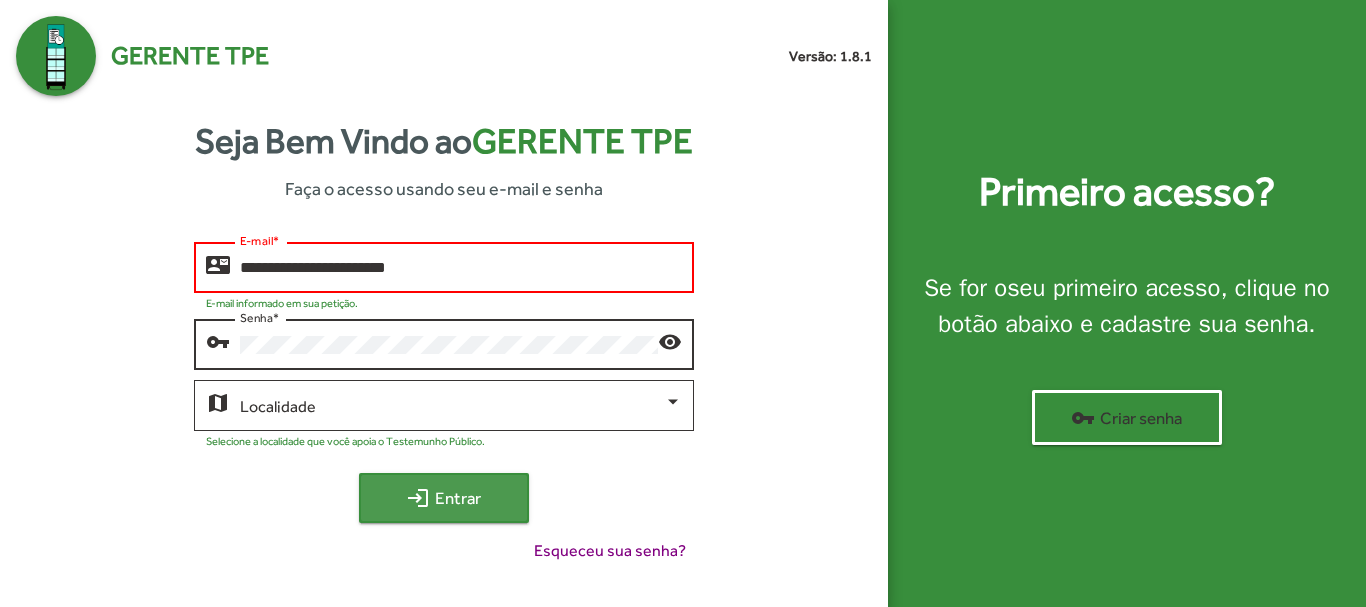 click on "login  Entrar" 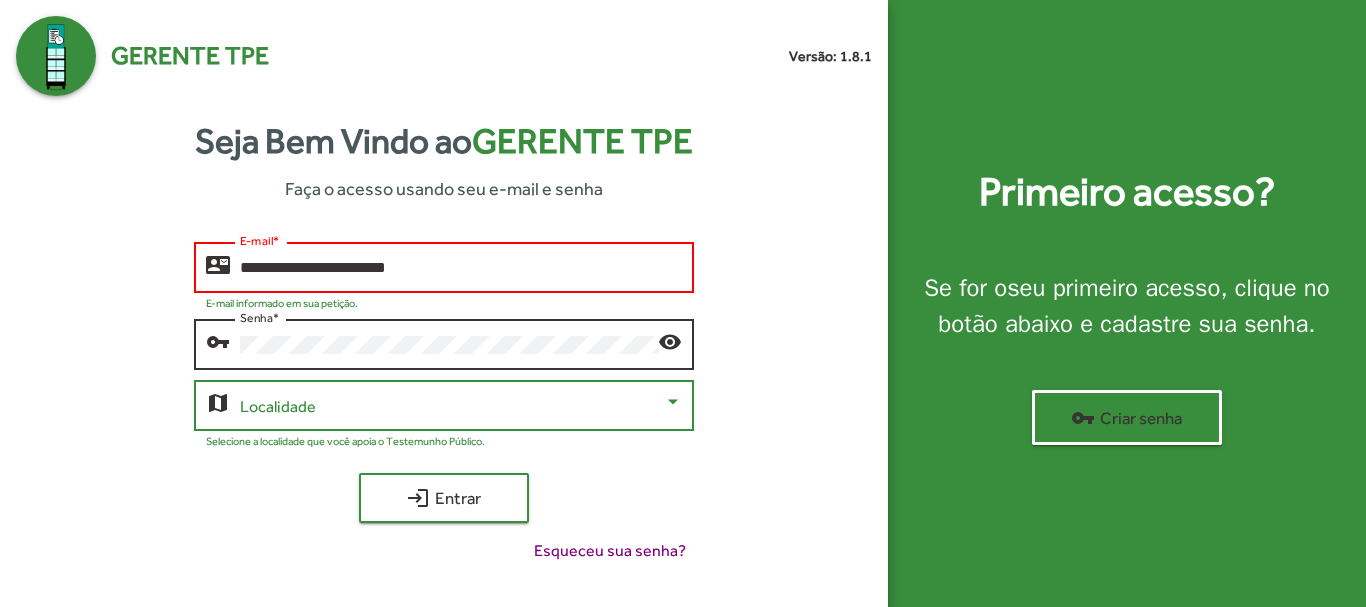 click at bounding box center [673, 401] 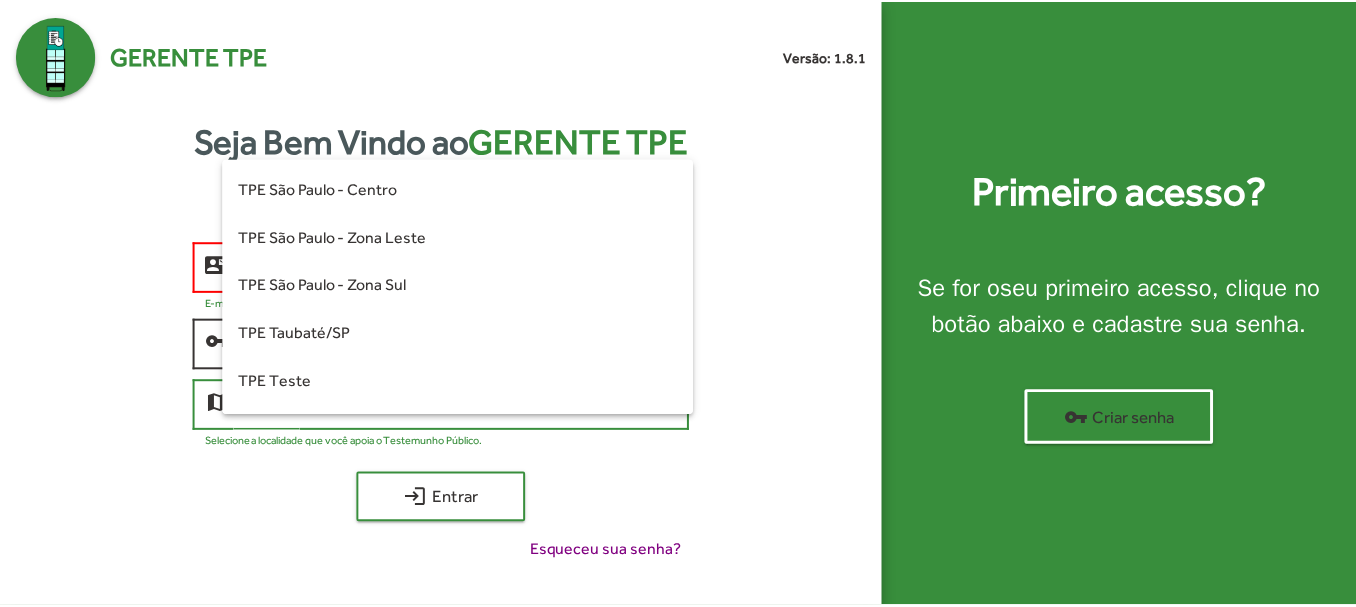 scroll, scrollTop: 560, scrollLeft: 0, axis: vertical 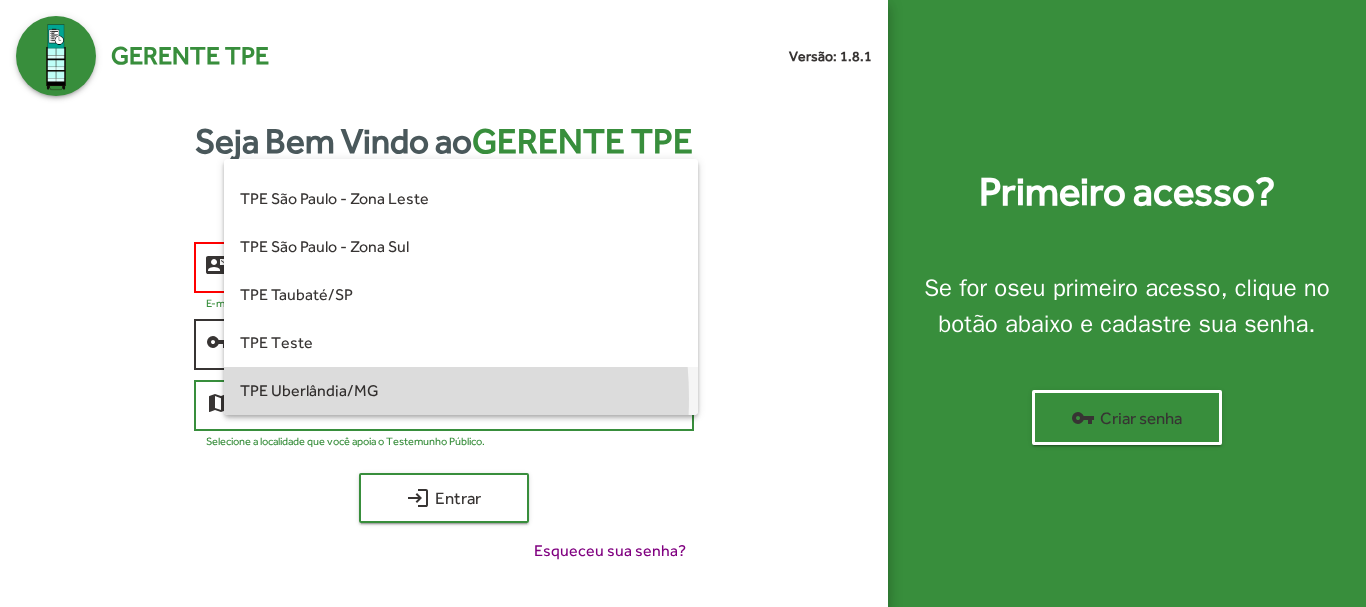 click on "TPE Uberlândia/MG" at bounding box center (460, 391) 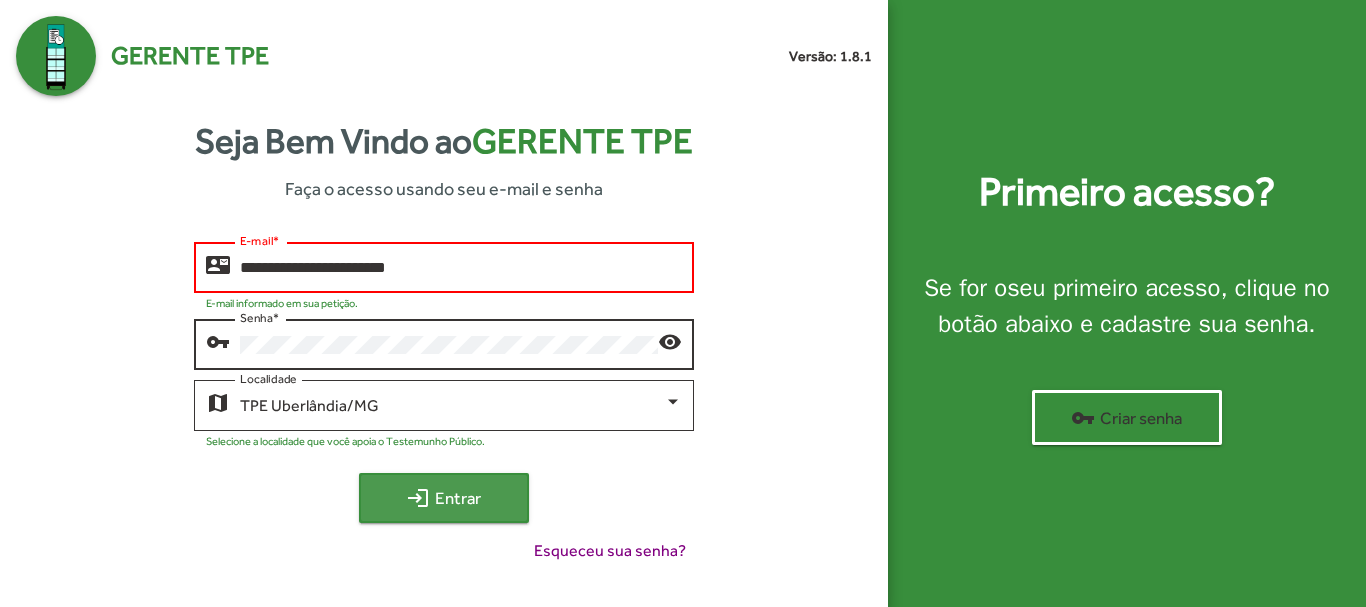click on "login  Entrar" 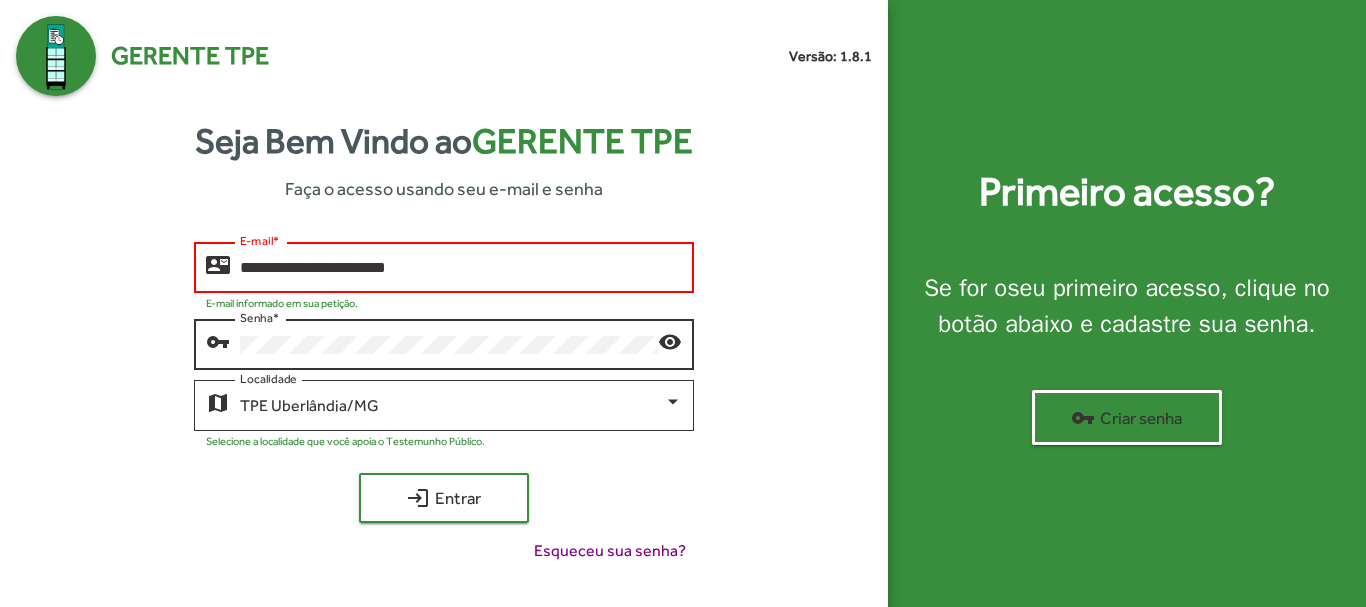click on "**********" at bounding box center (460, 268) 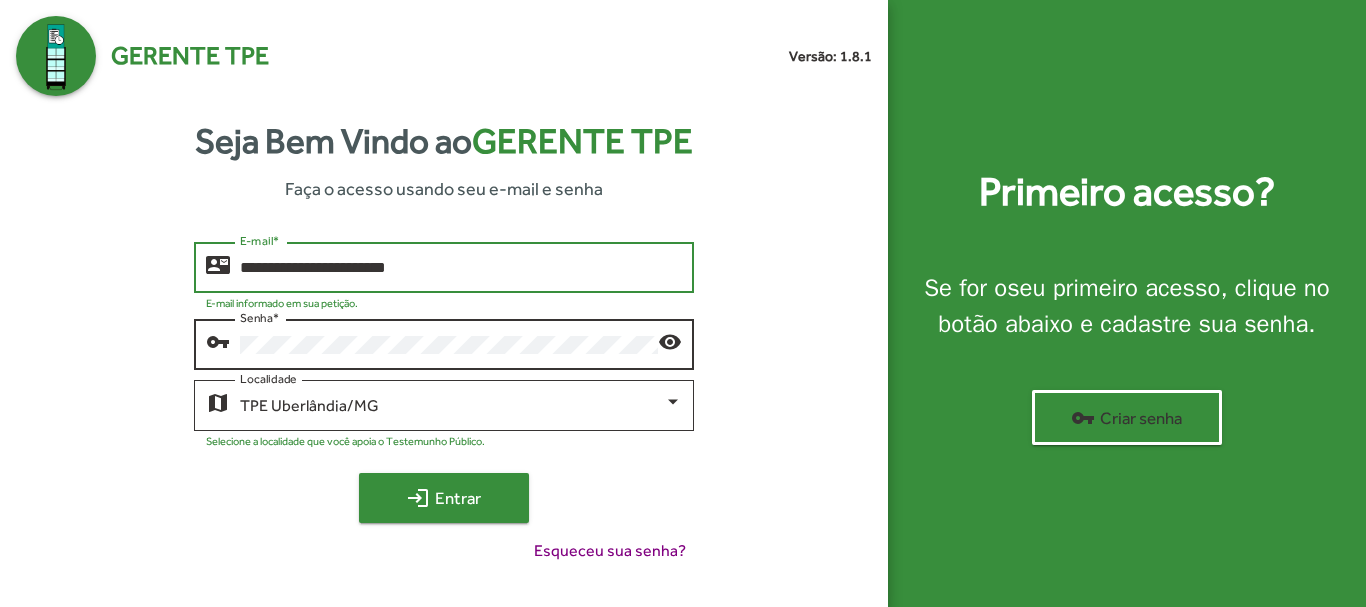 type on "**********" 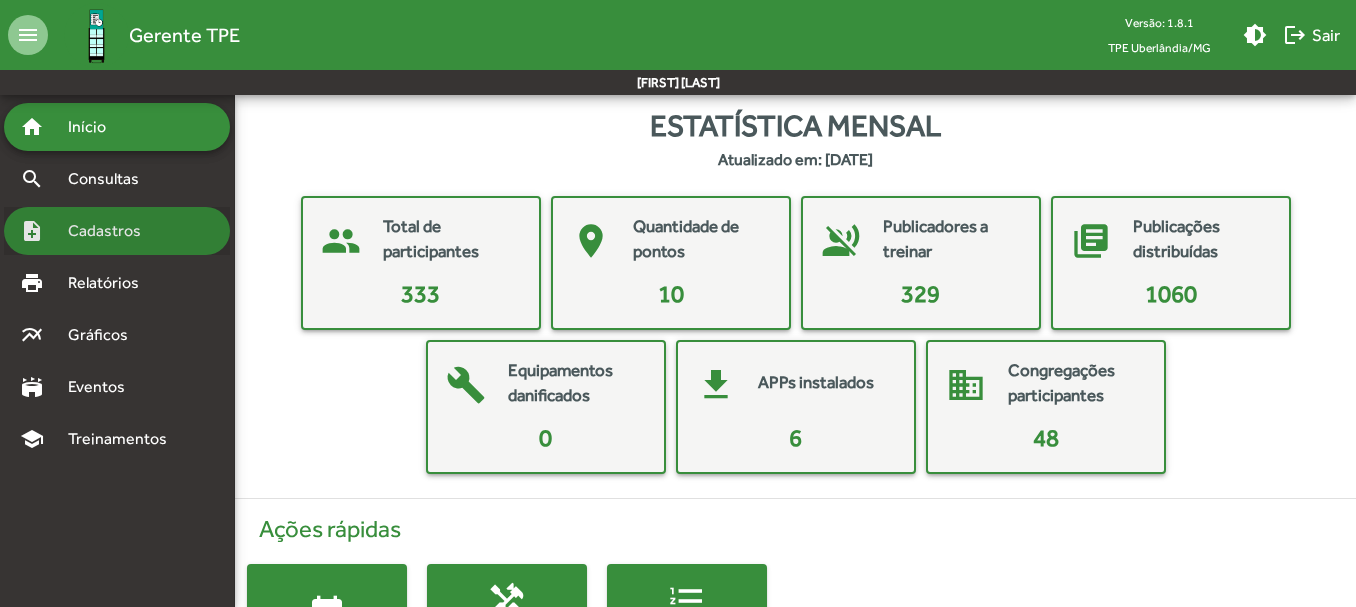click on "Cadastros" at bounding box center [111, 231] 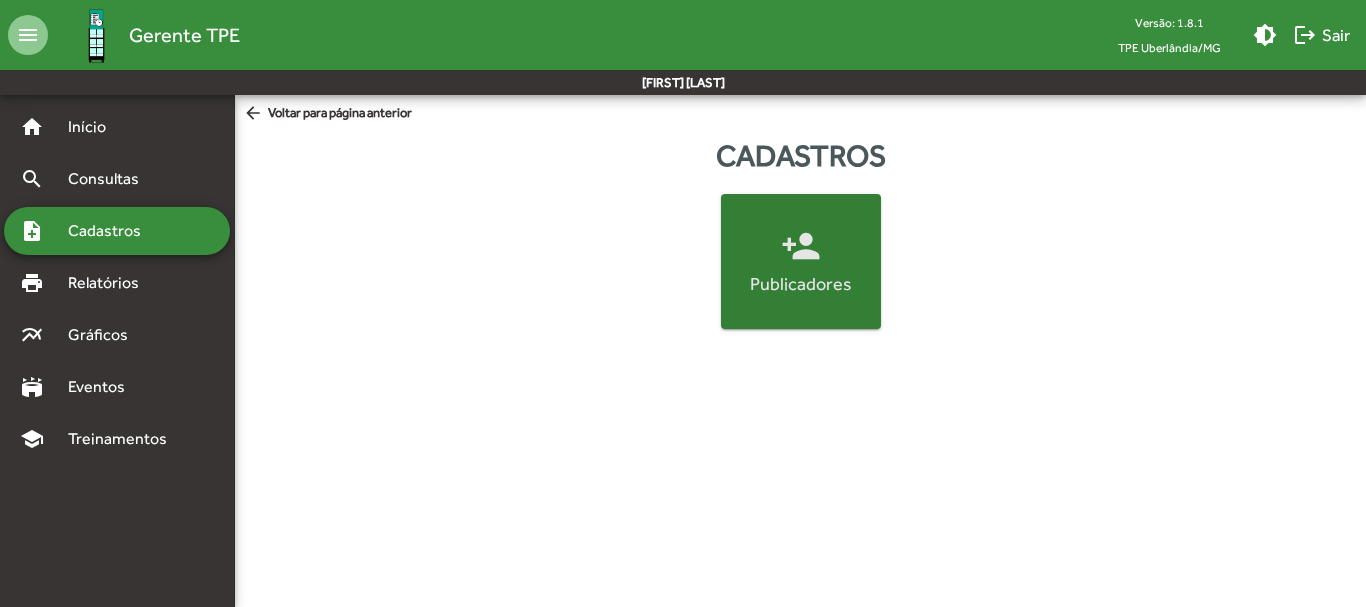 click on "Publicadores" 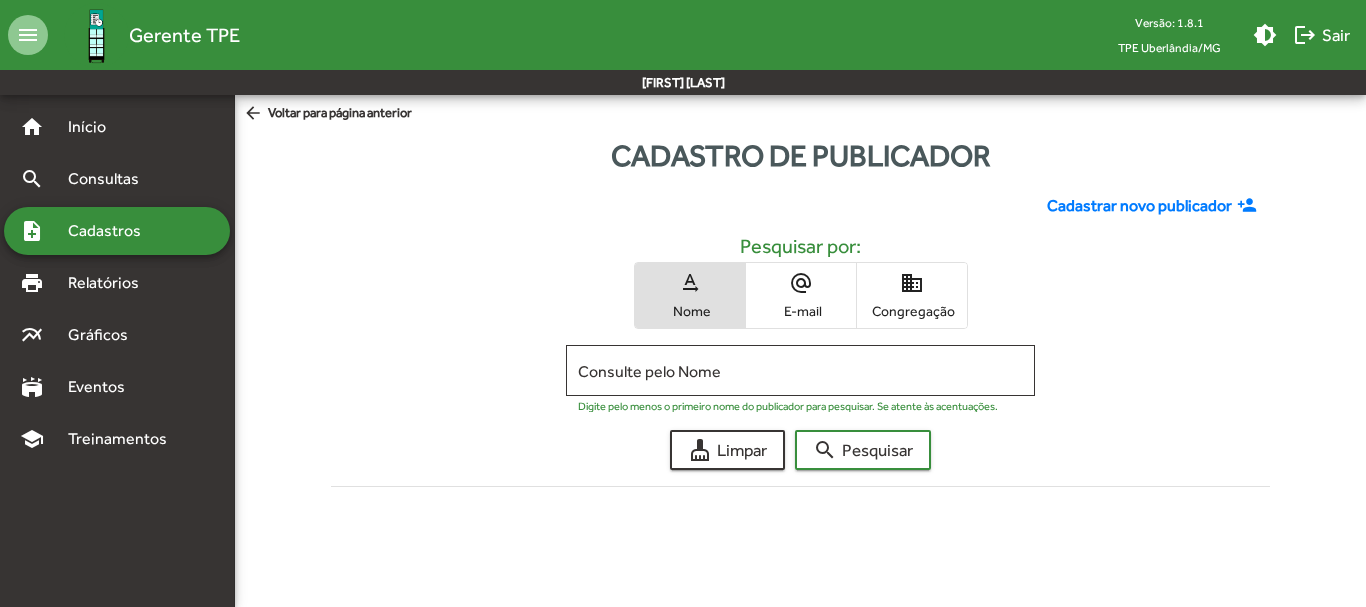 click on "E-mail" at bounding box center (801, 311) 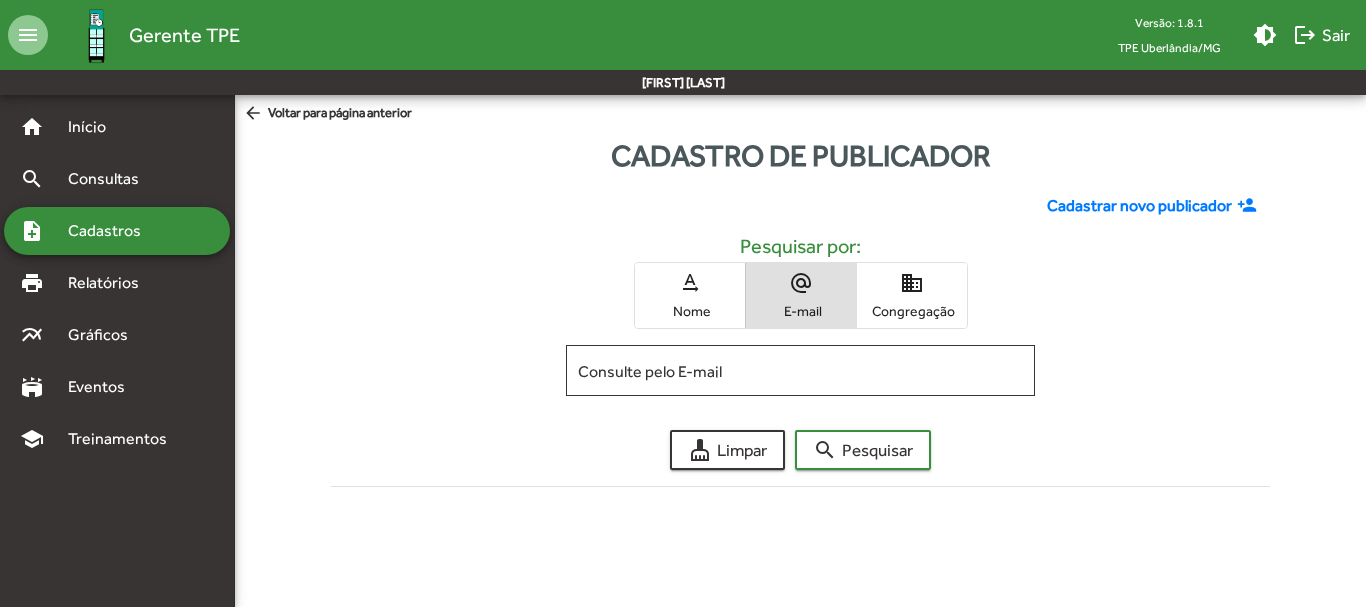 click on "text_rotation_none" at bounding box center [690, 283] 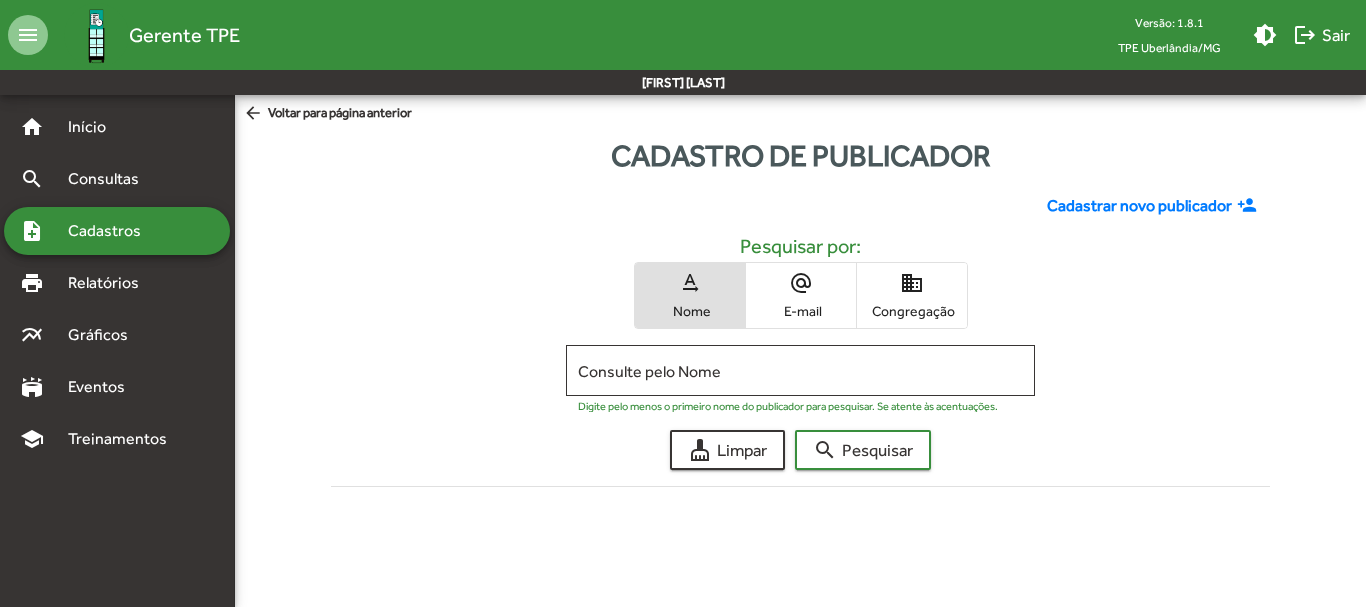 type 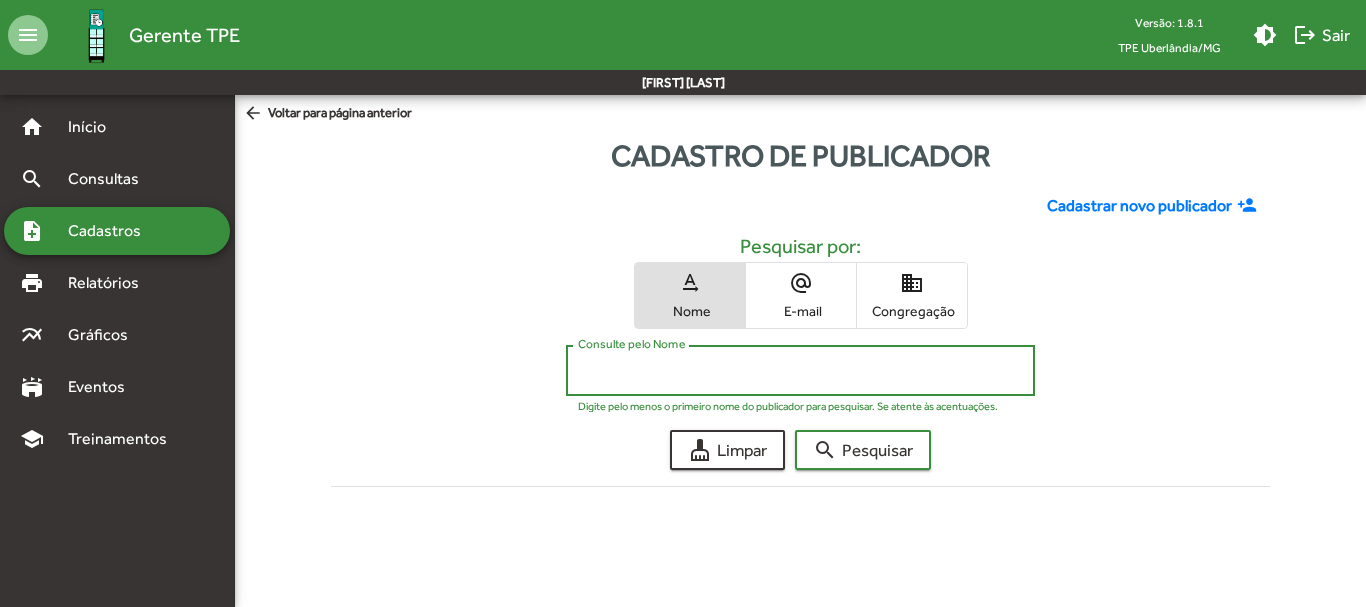 click on "Consulte pelo Nome" at bounding box center [800, 371] 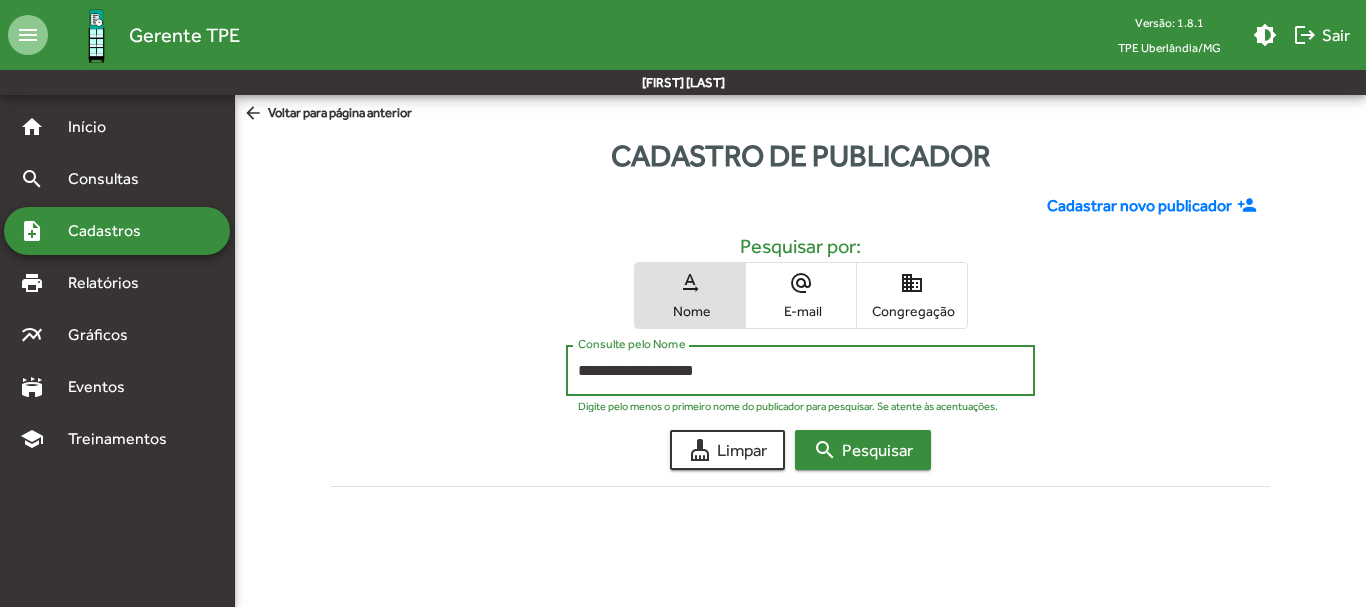 click on "search  Pesquisar" 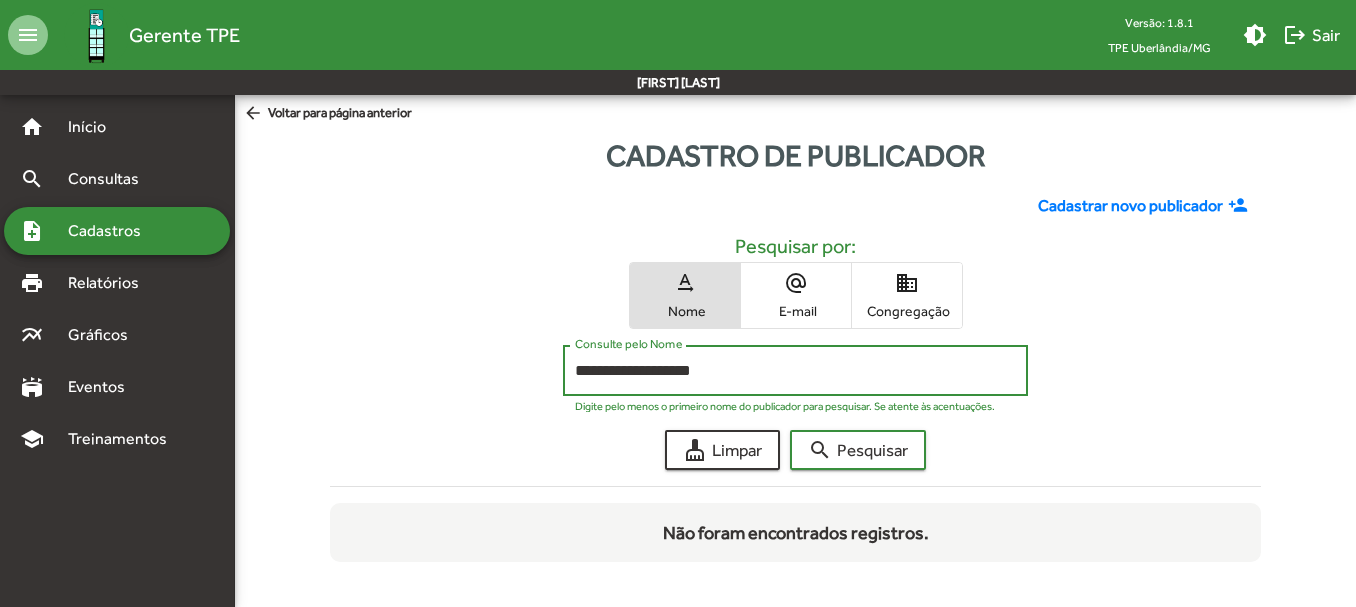 click on "**********" at bounding box center [795, 371] 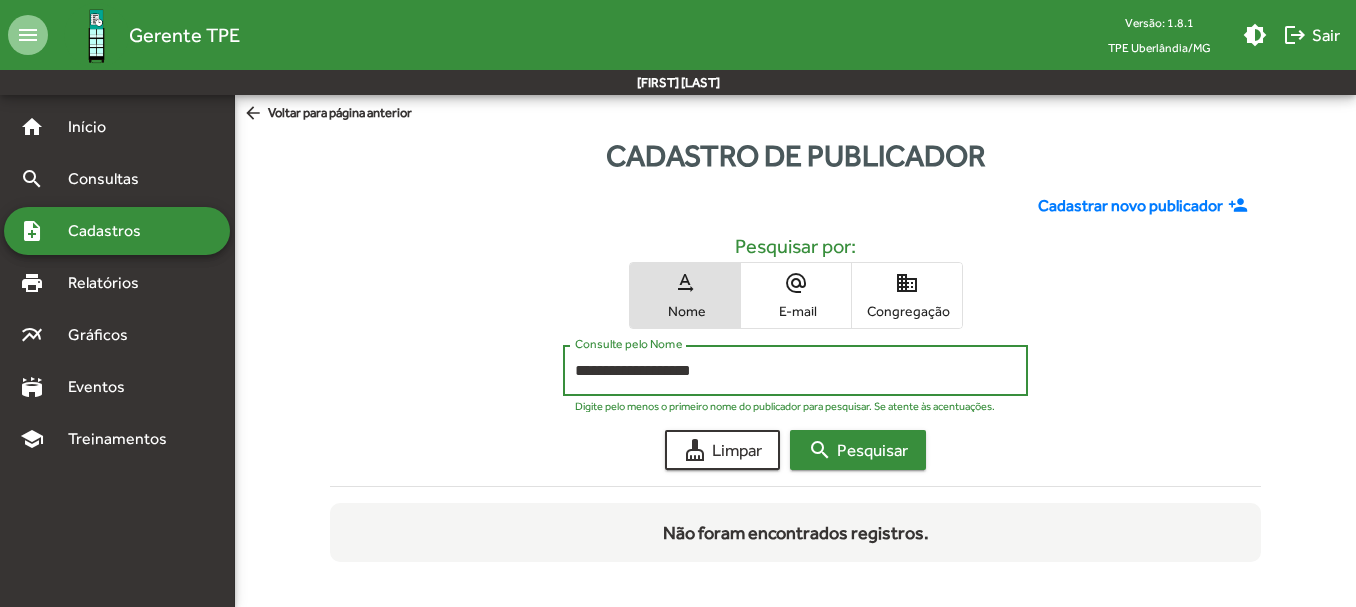 type on "**********" 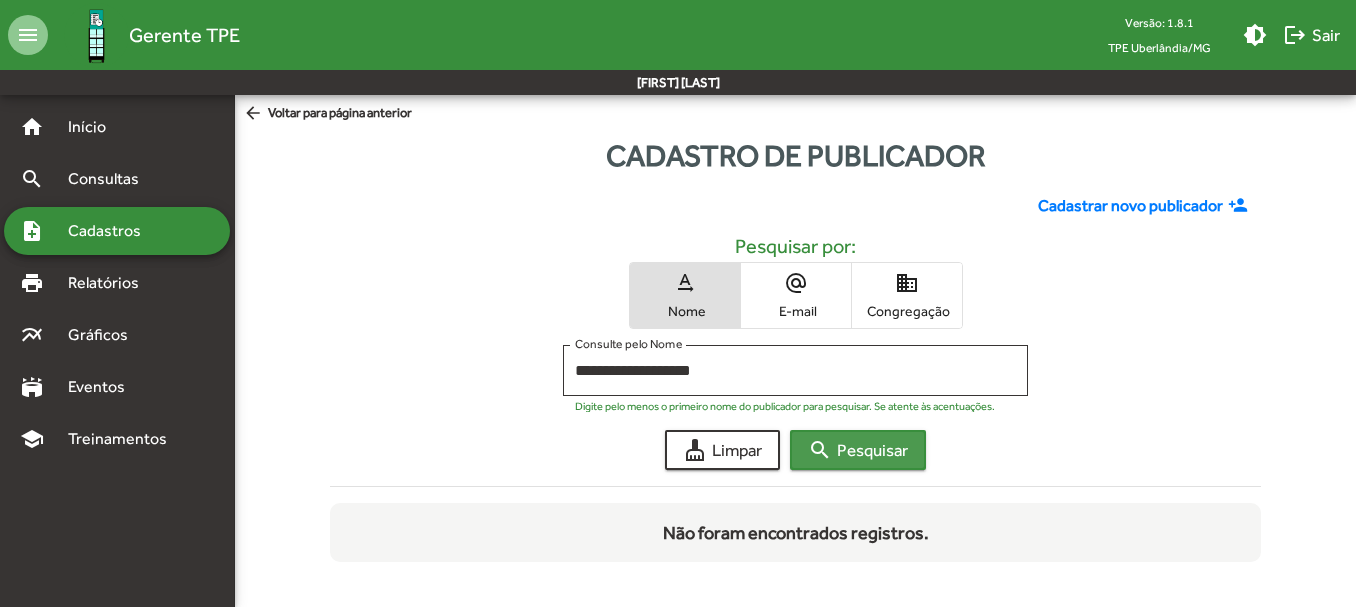 click on "search  Pesquisar" 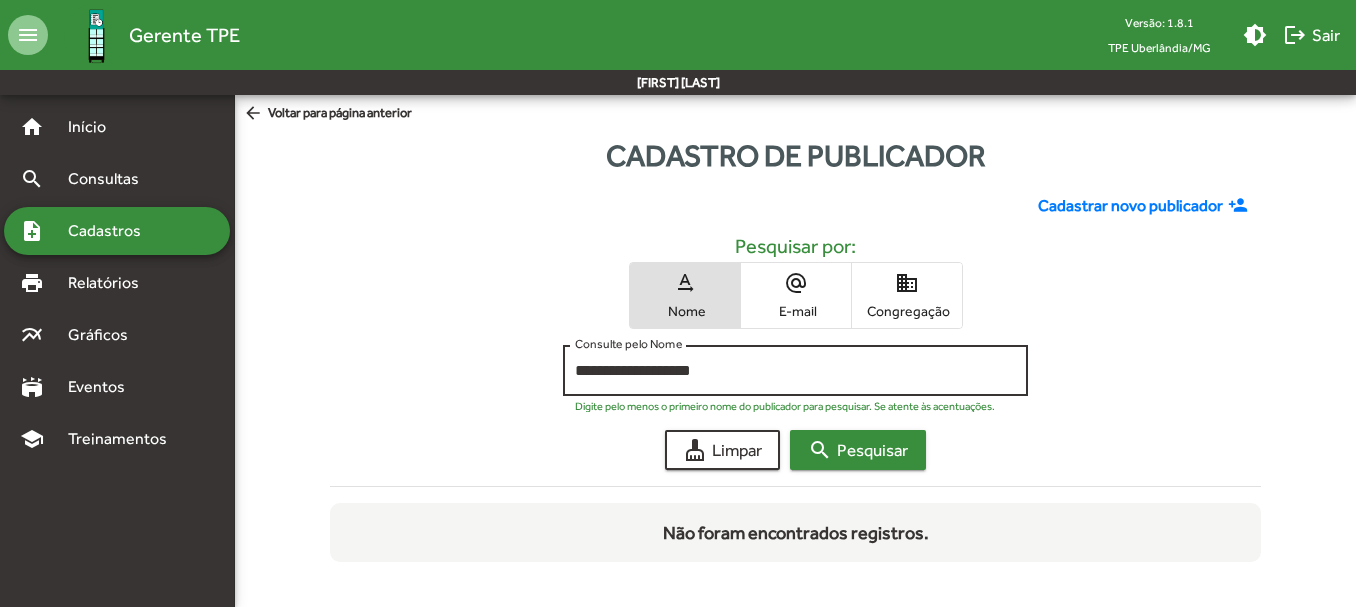 type 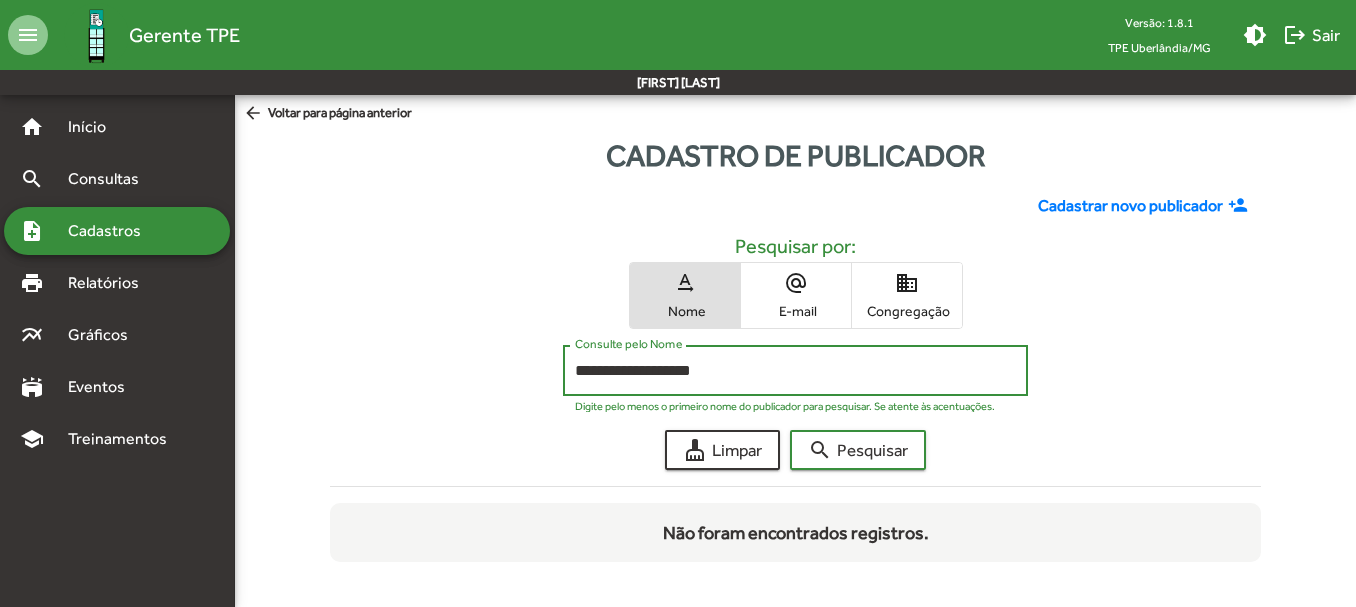 click on "**********" at bounding box center [795, 371] 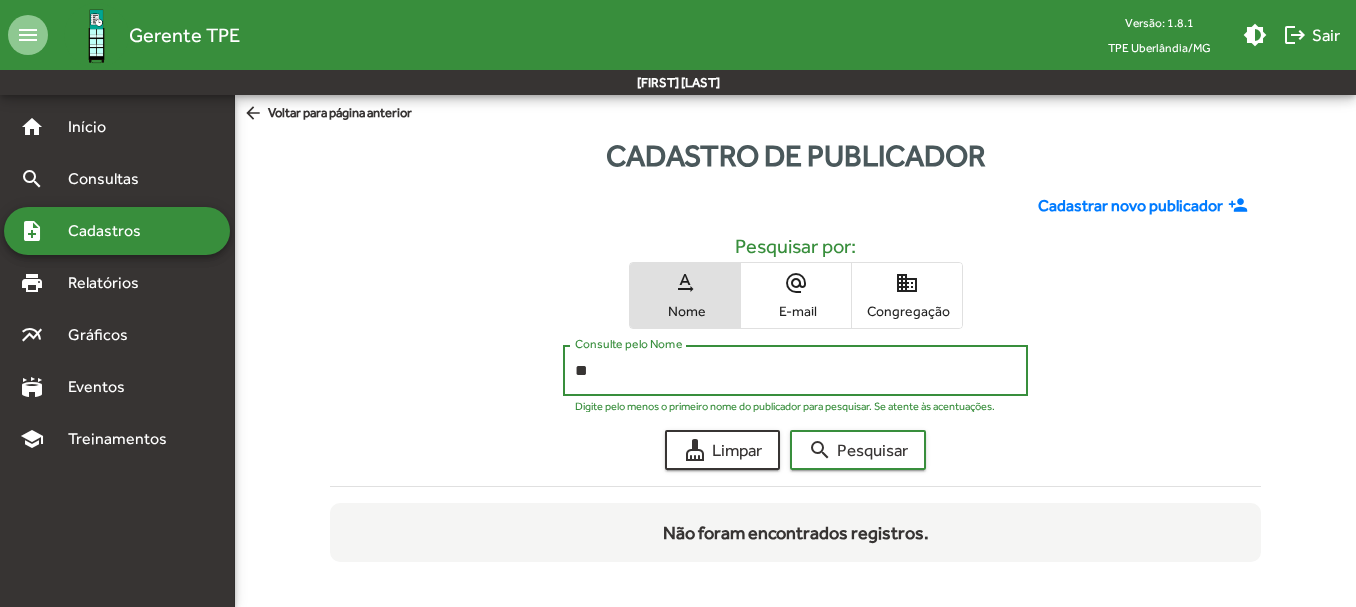type on "*" 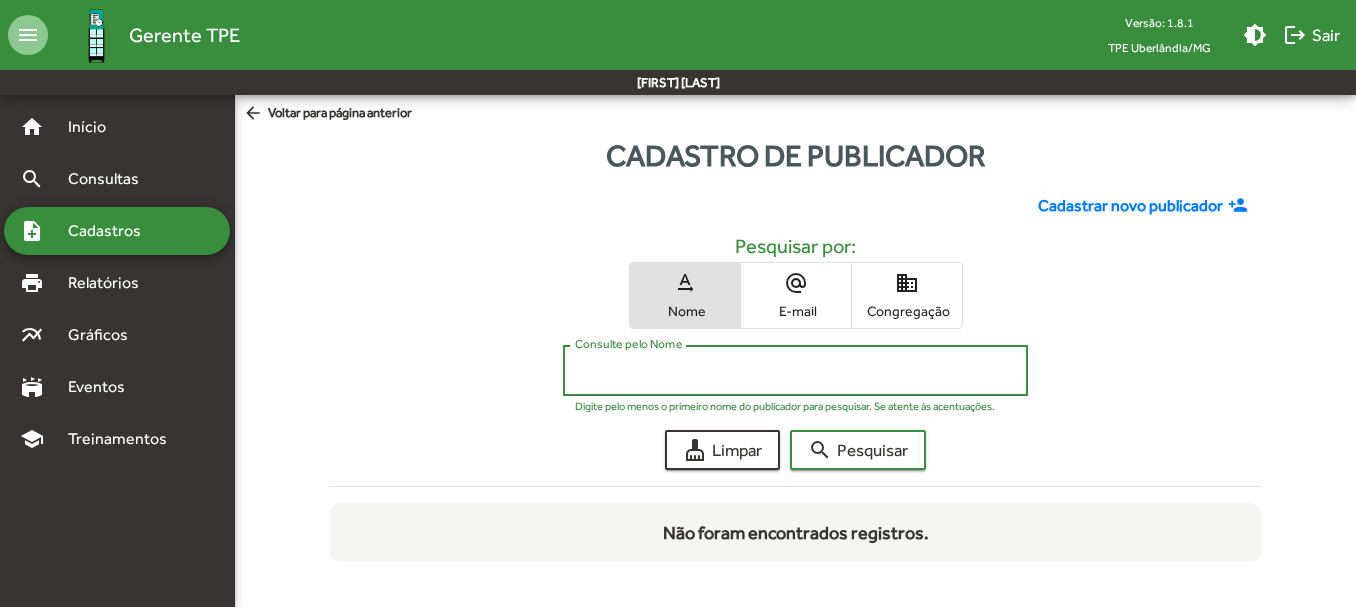 type 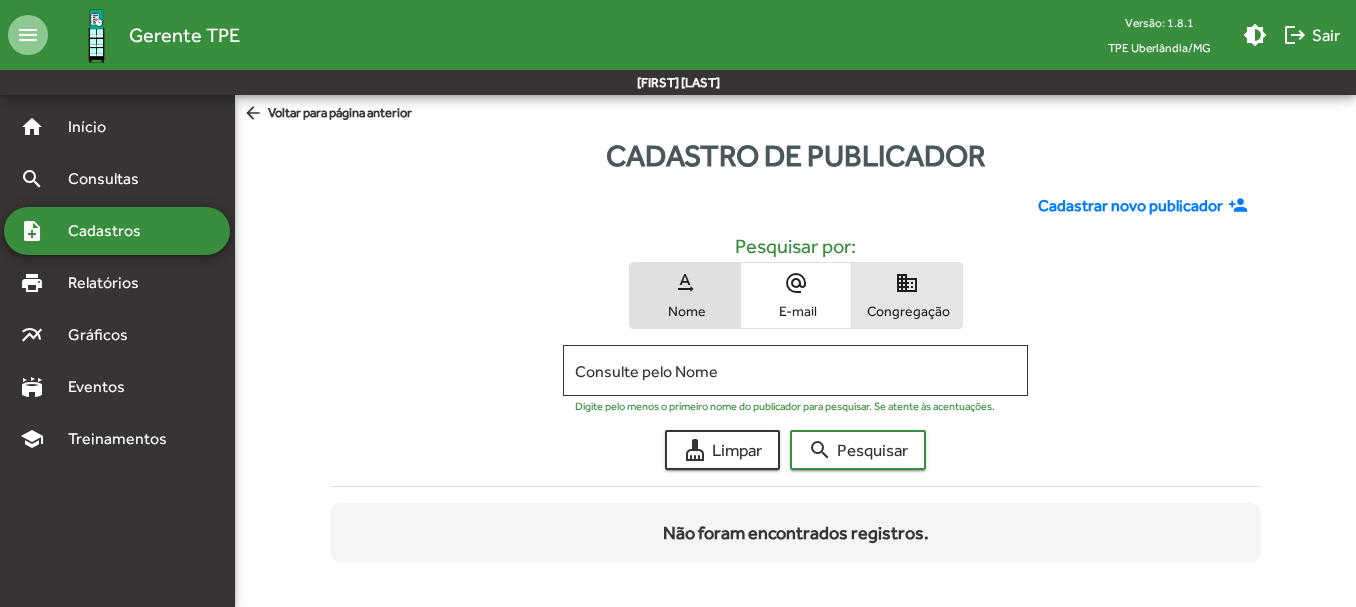 click on "domain" at bounding box center [907, 283] 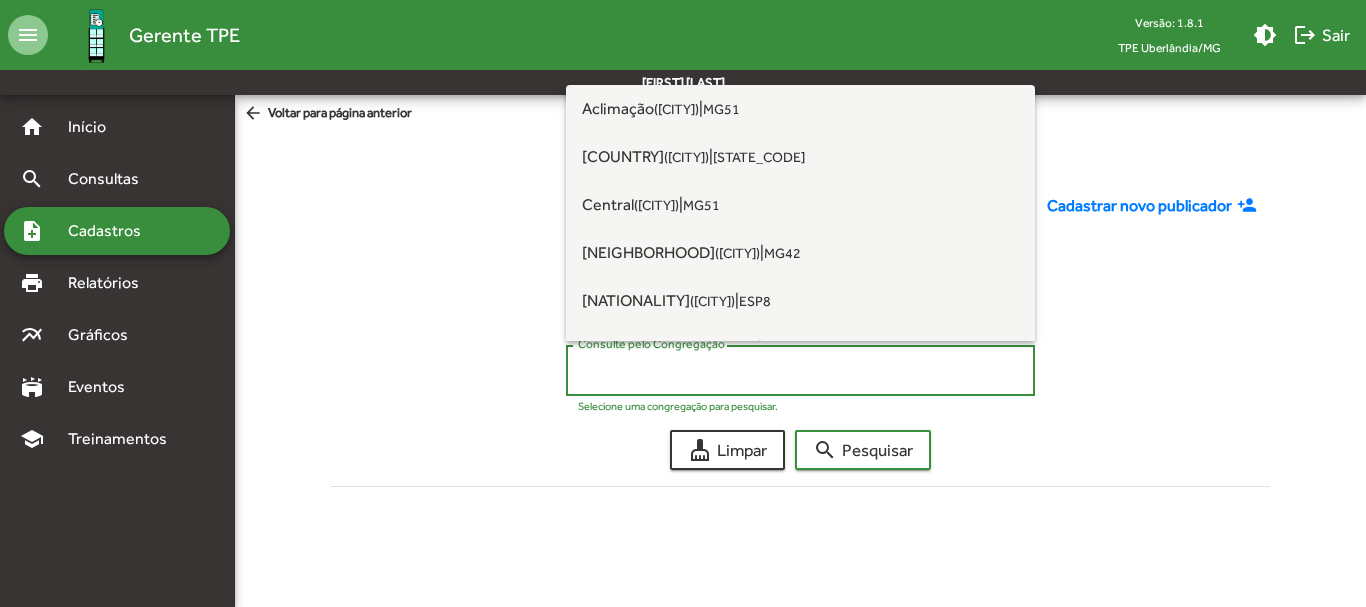 click on "Consulte pelo Congregação" at bounding box center [800, 371] 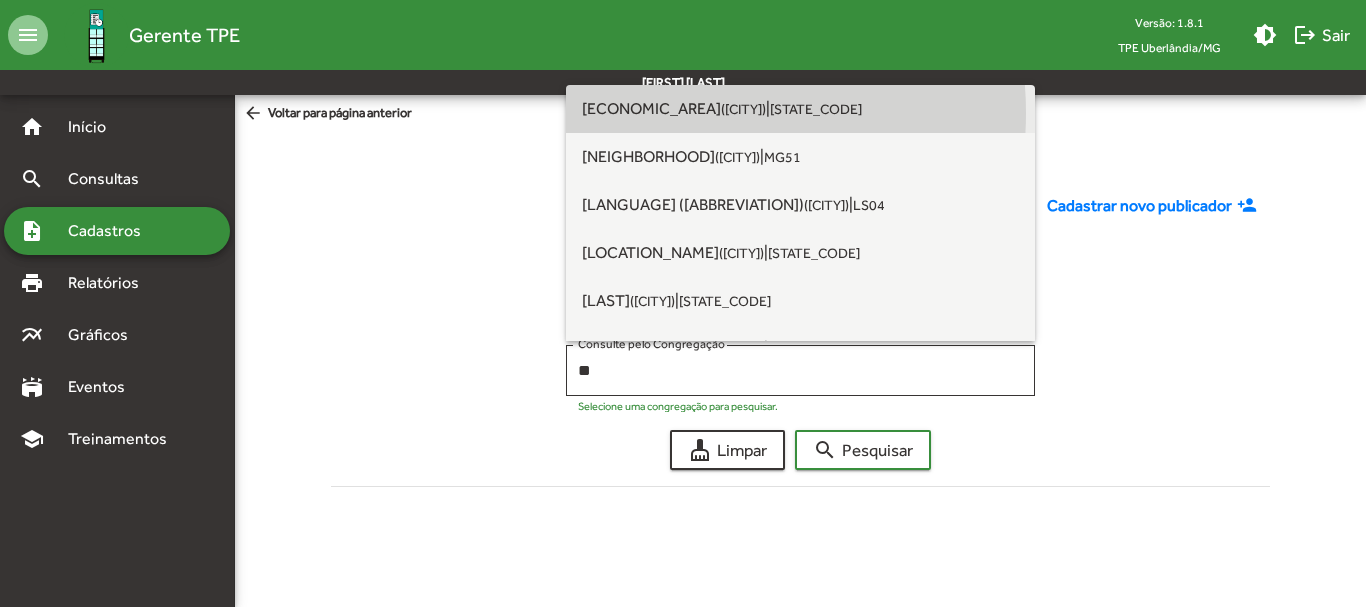 click on "([CITY])" at bounding box center [743, 109] 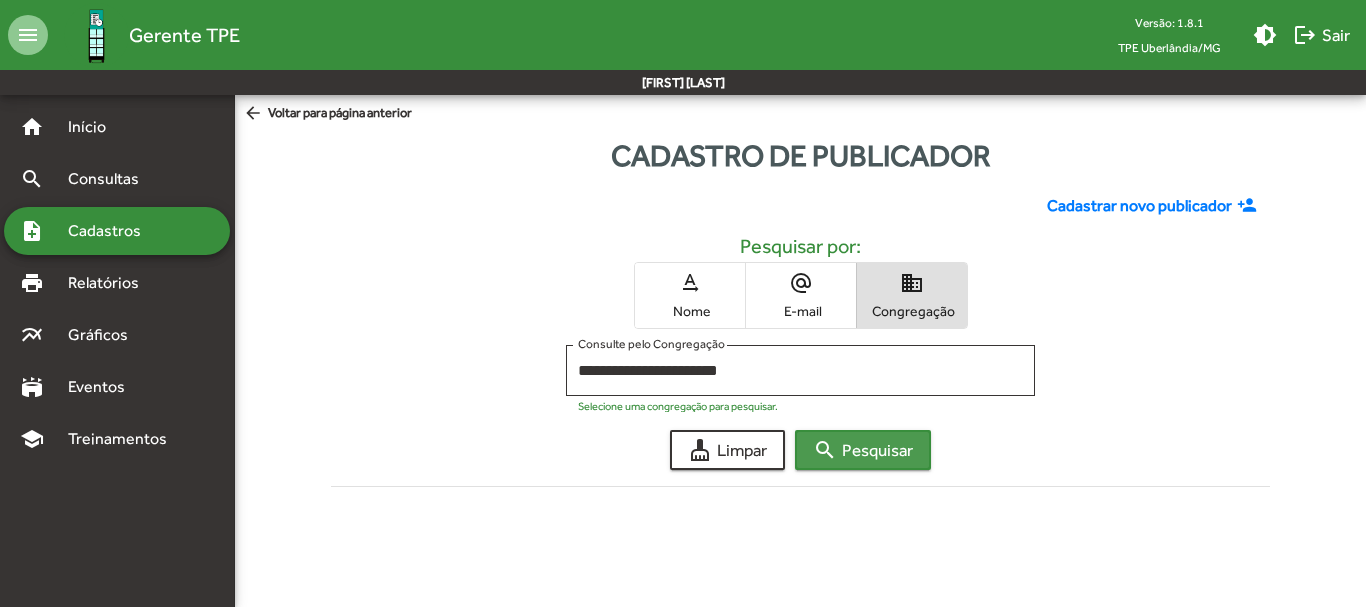click on "search" 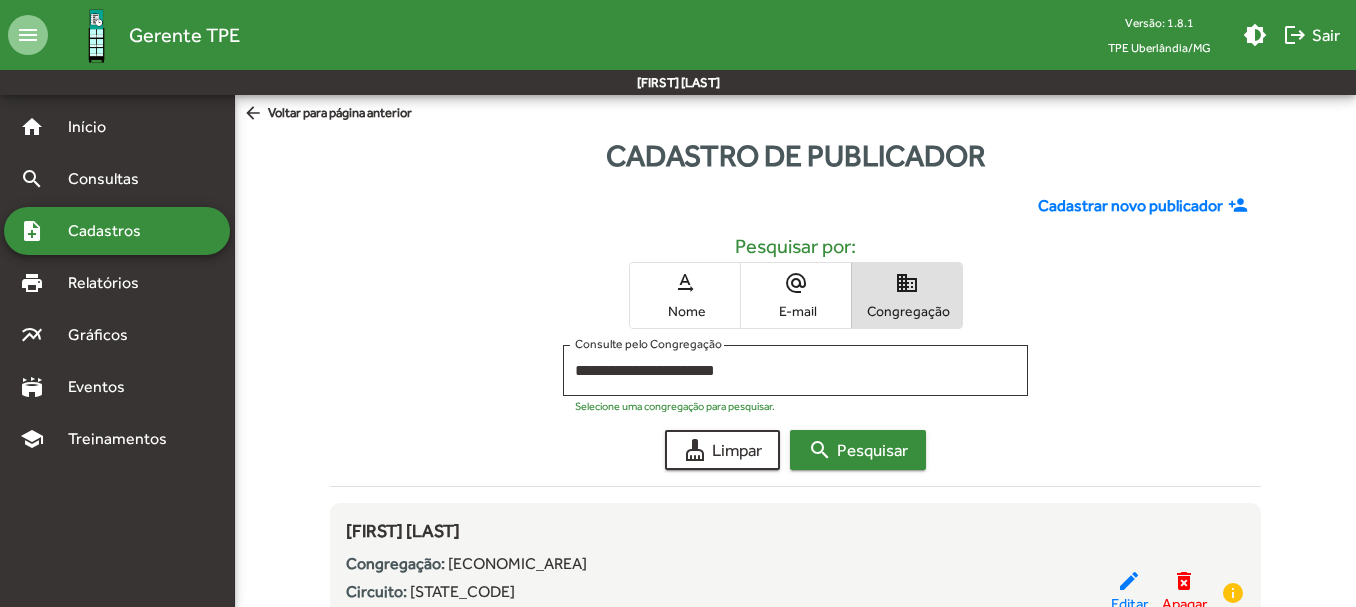 scroll, scrollTop: 531, scrollLeft: 0, axis: vertical 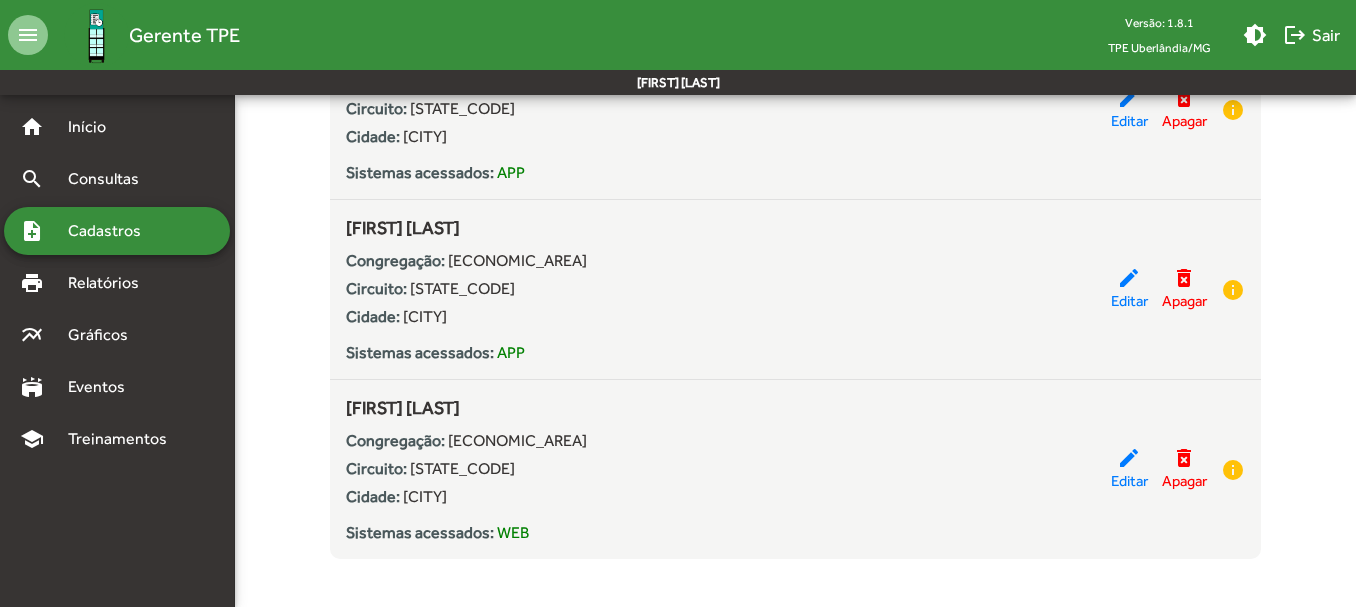 click on "**********" 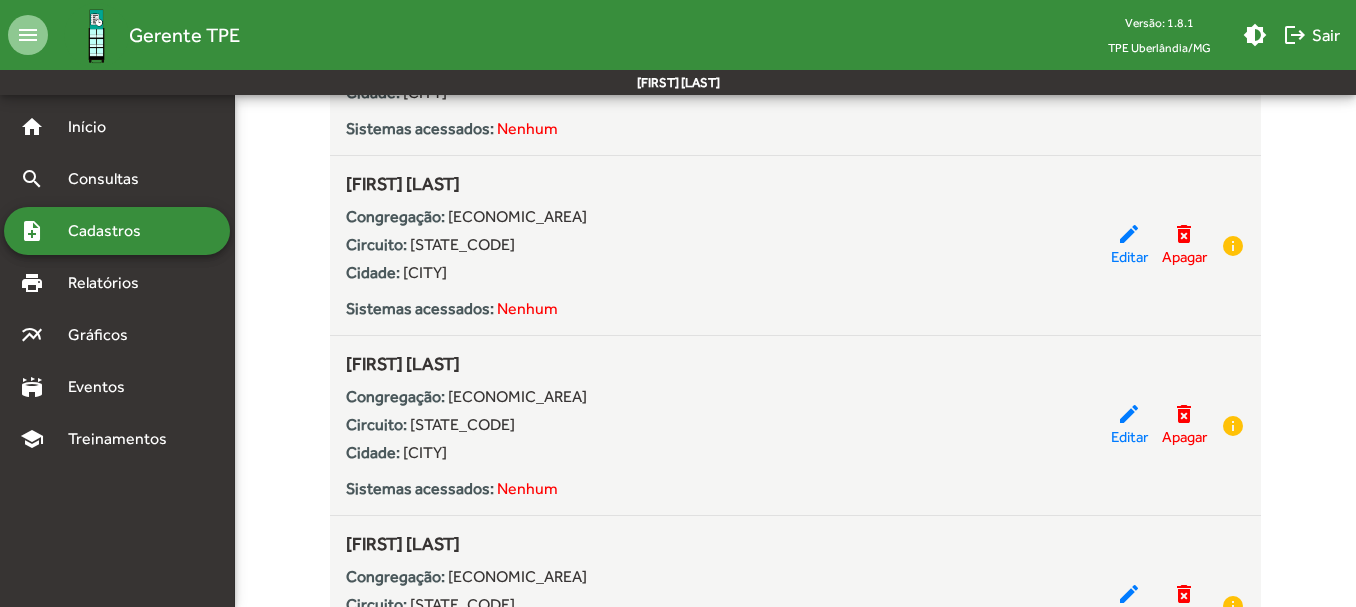 scroll, scrollTop: 883, scrollLeft: 0, axis: vertical 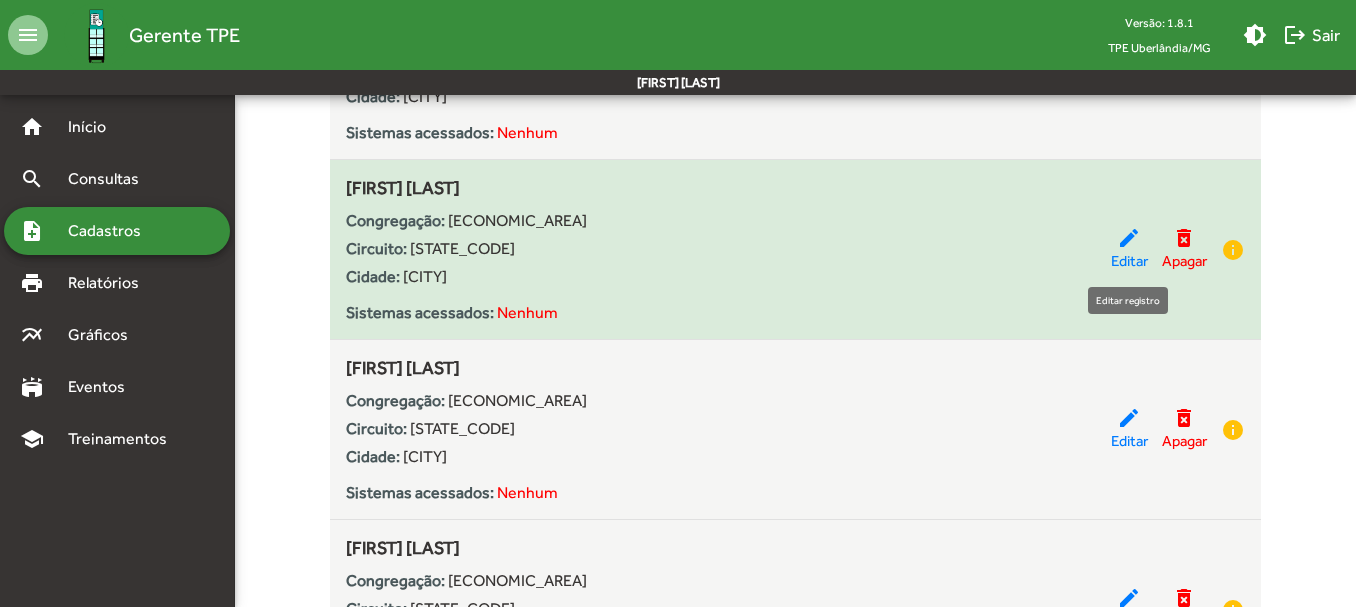 click on "Editar" 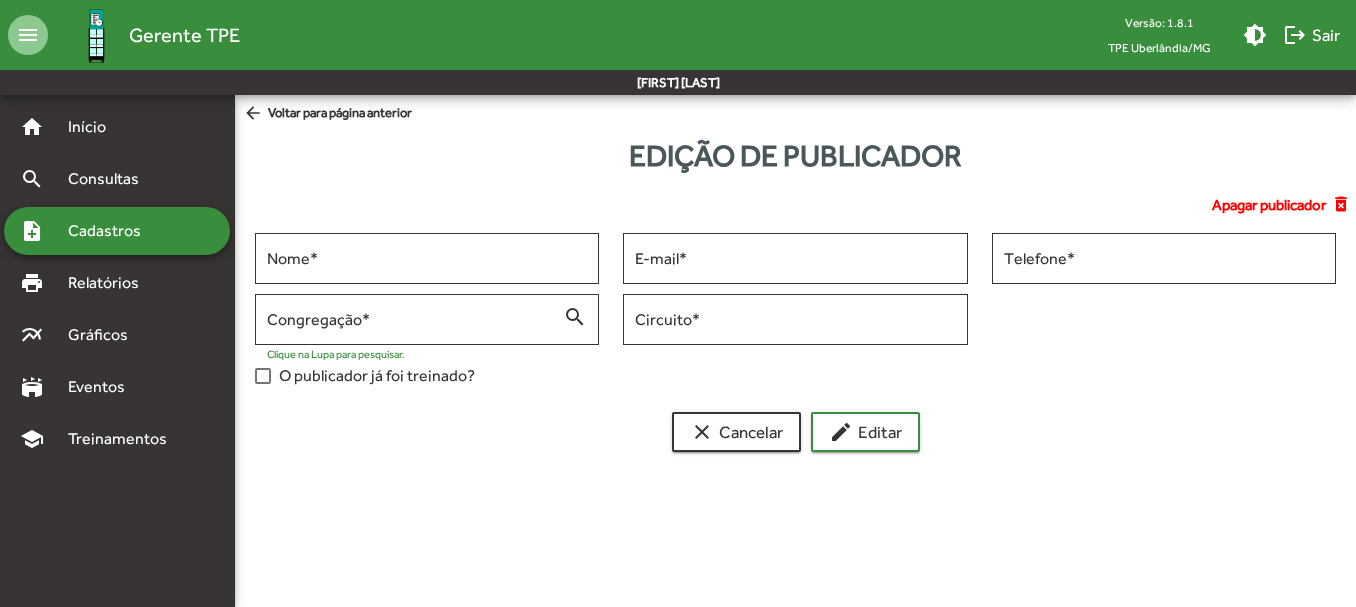 scroll, scrollTop: 0, scrollLeft: 0, axis: both 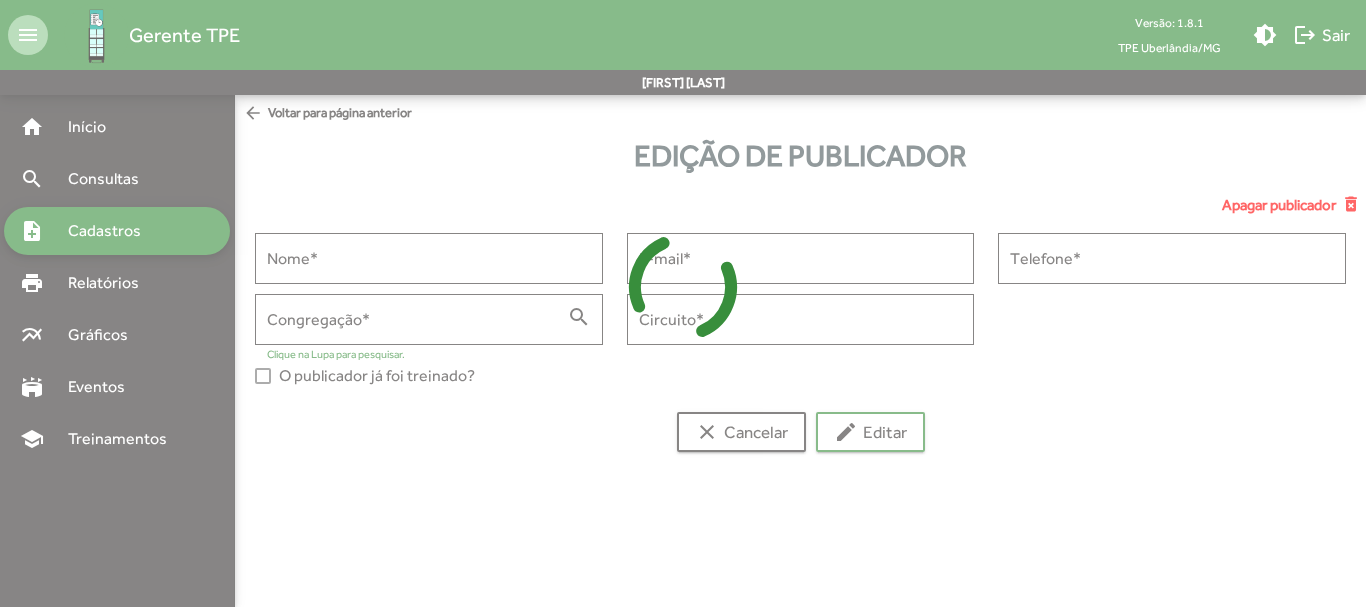 type on "**********" 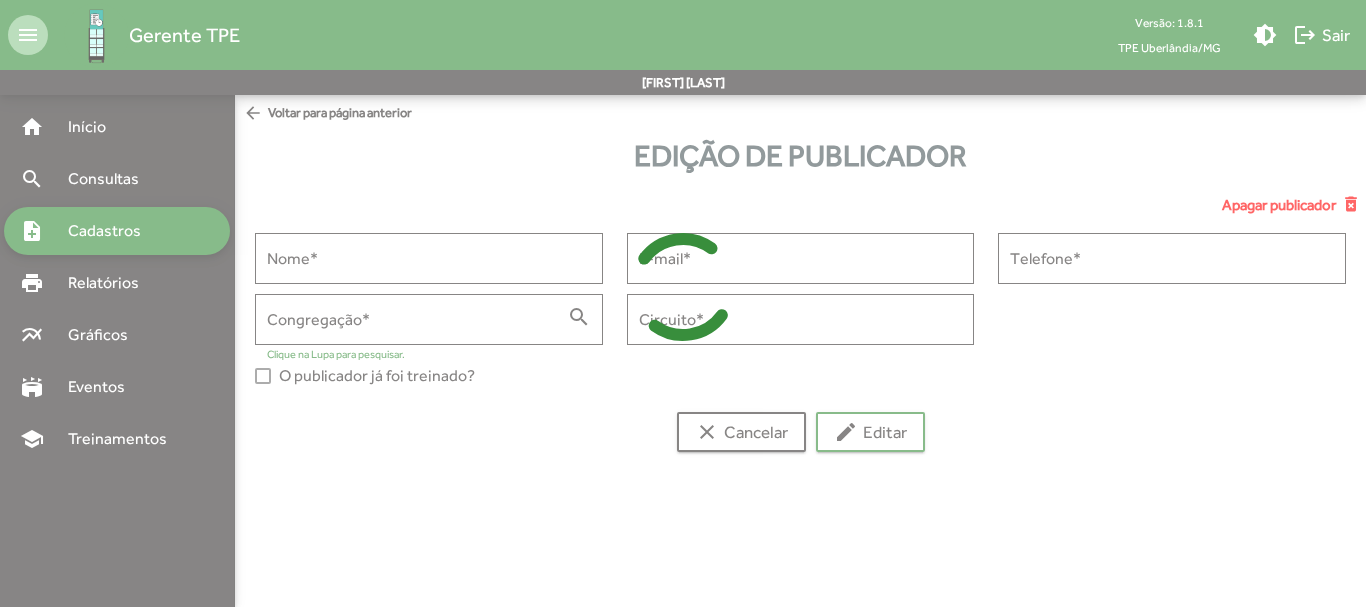 type on "**********" 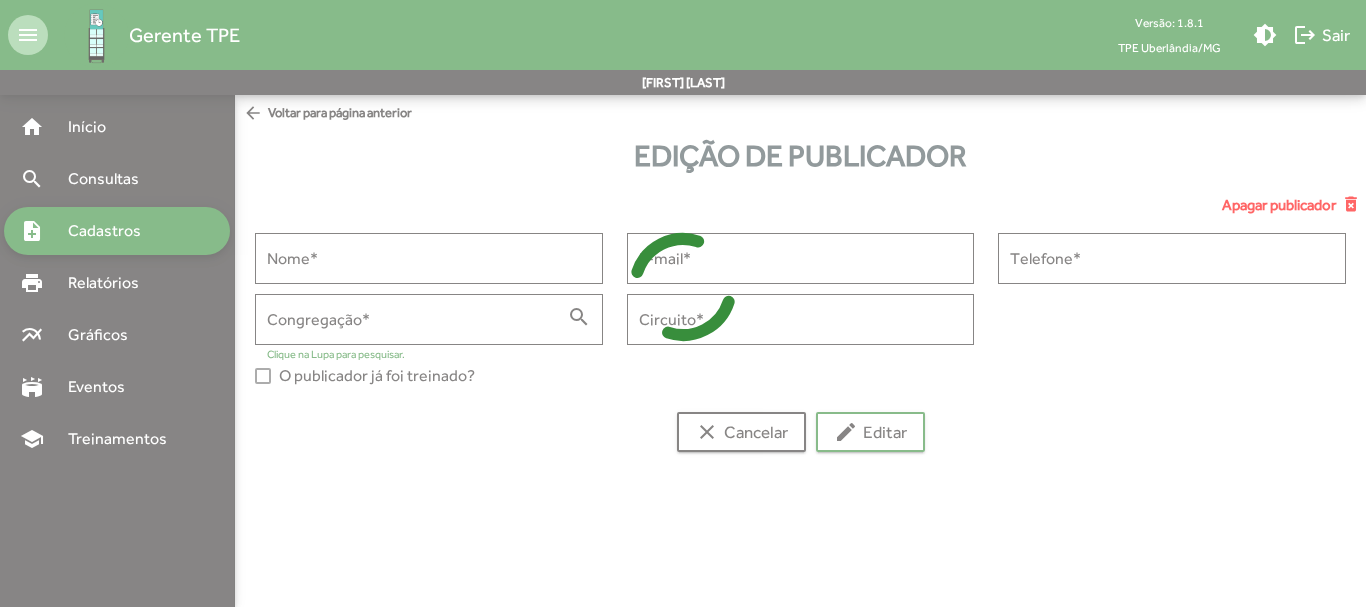 type on "**********" 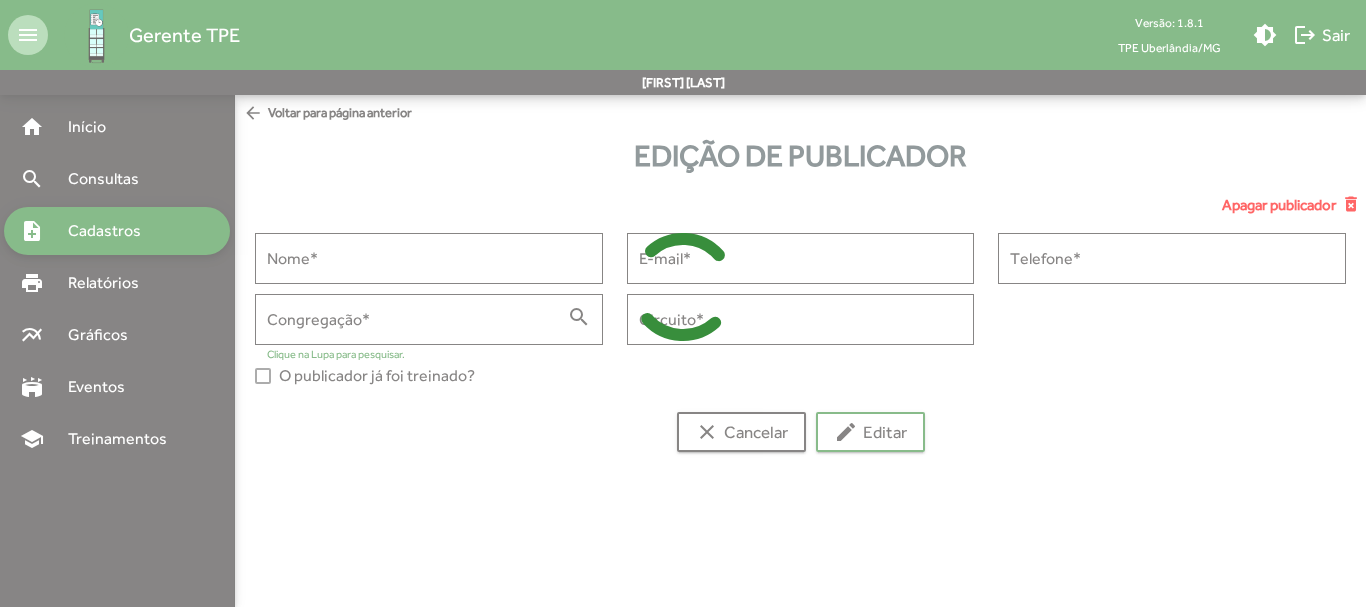 type on "**********" 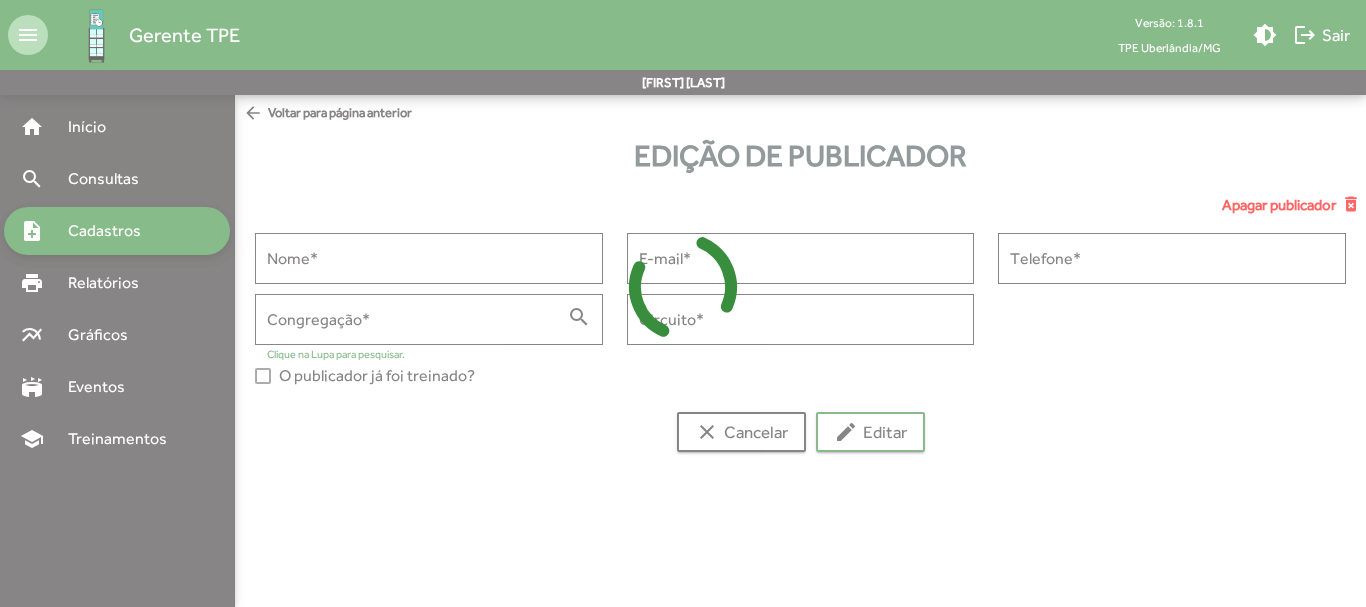 type on "****" 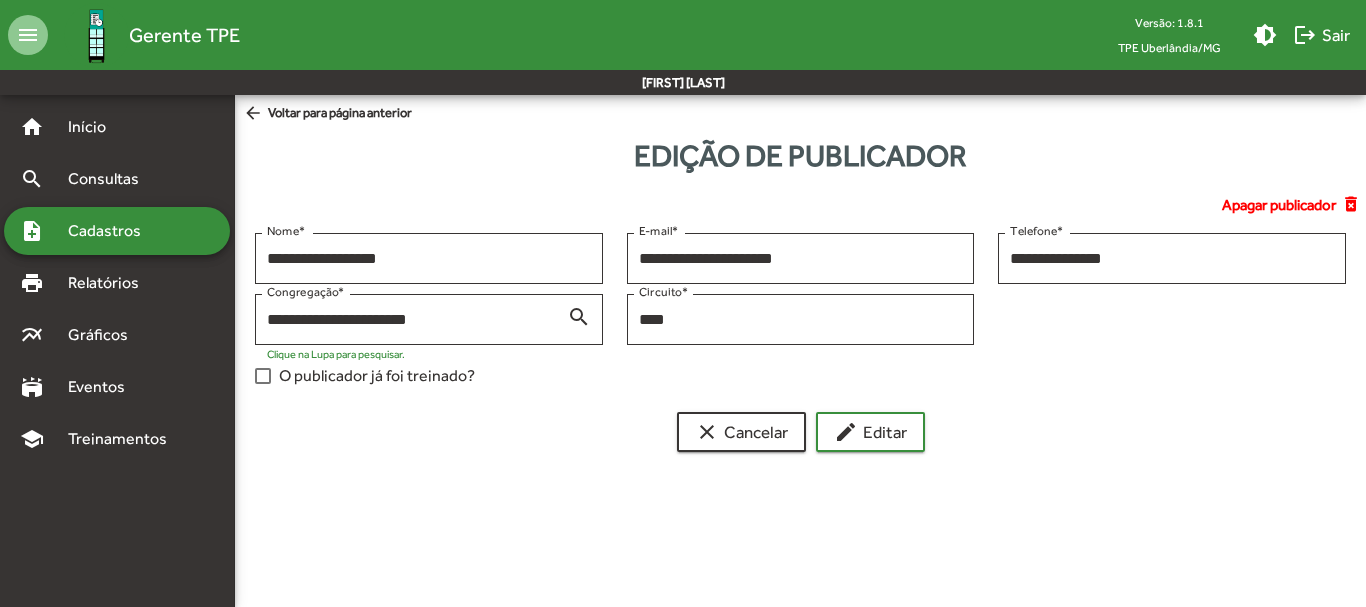 click on "arrow_back" 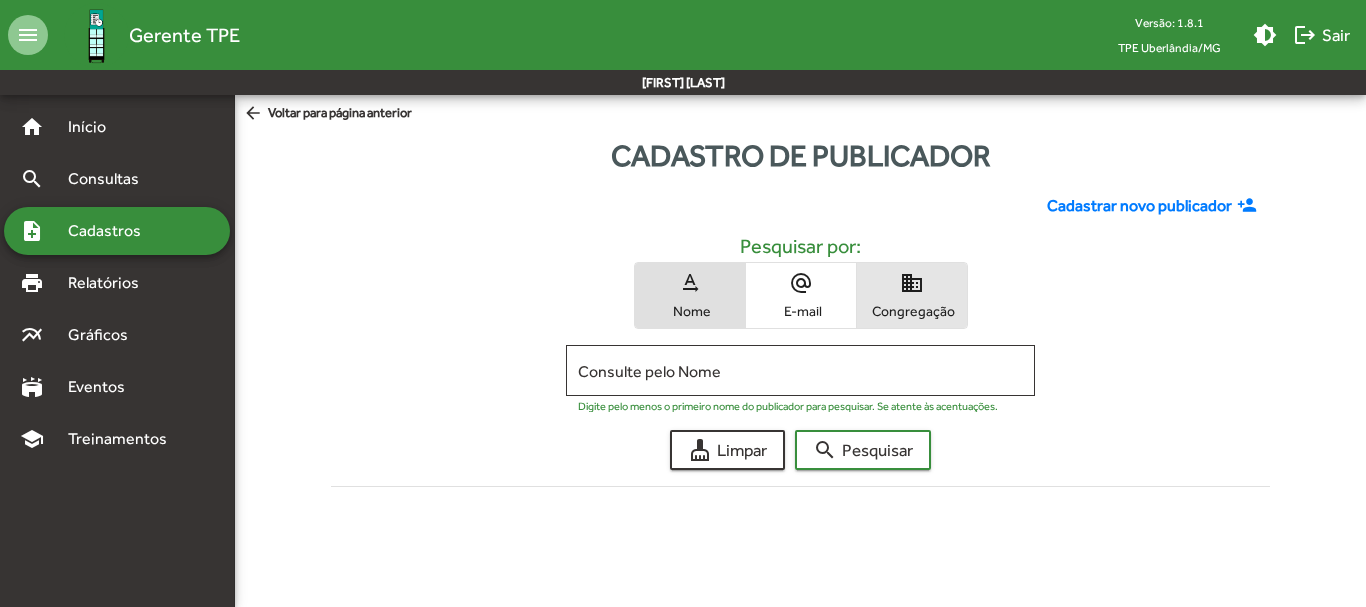 click on "domain" at bounding box center (912, 283) 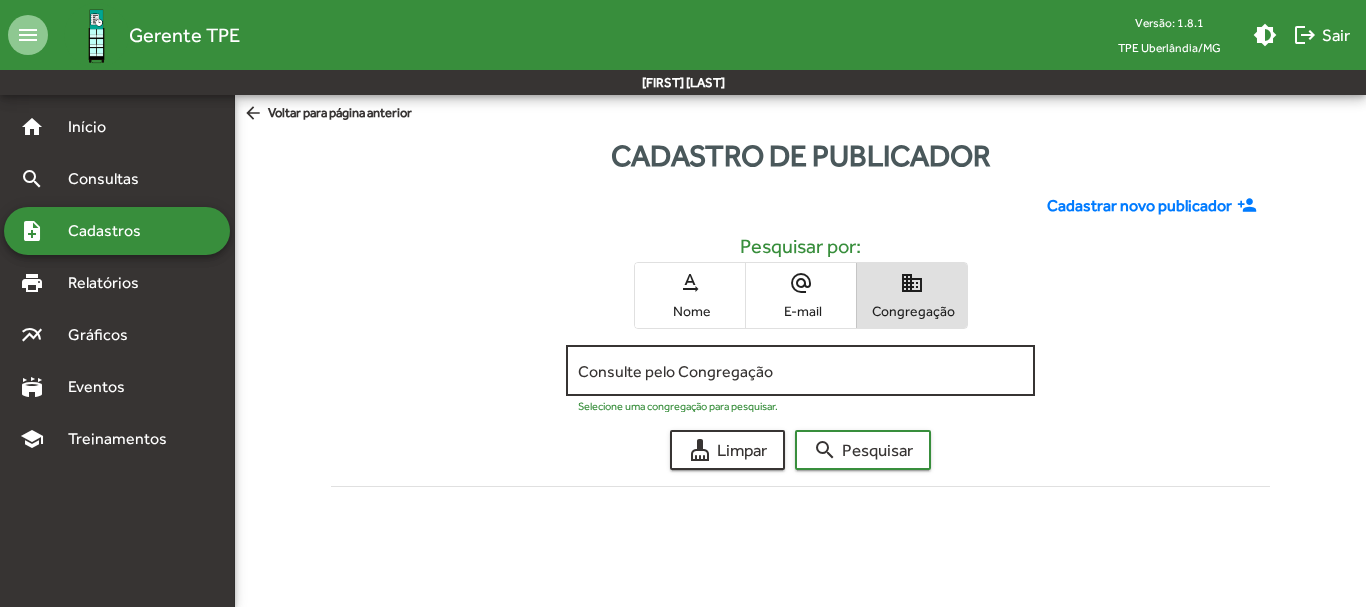 click on "Consulte pelo Congregação" 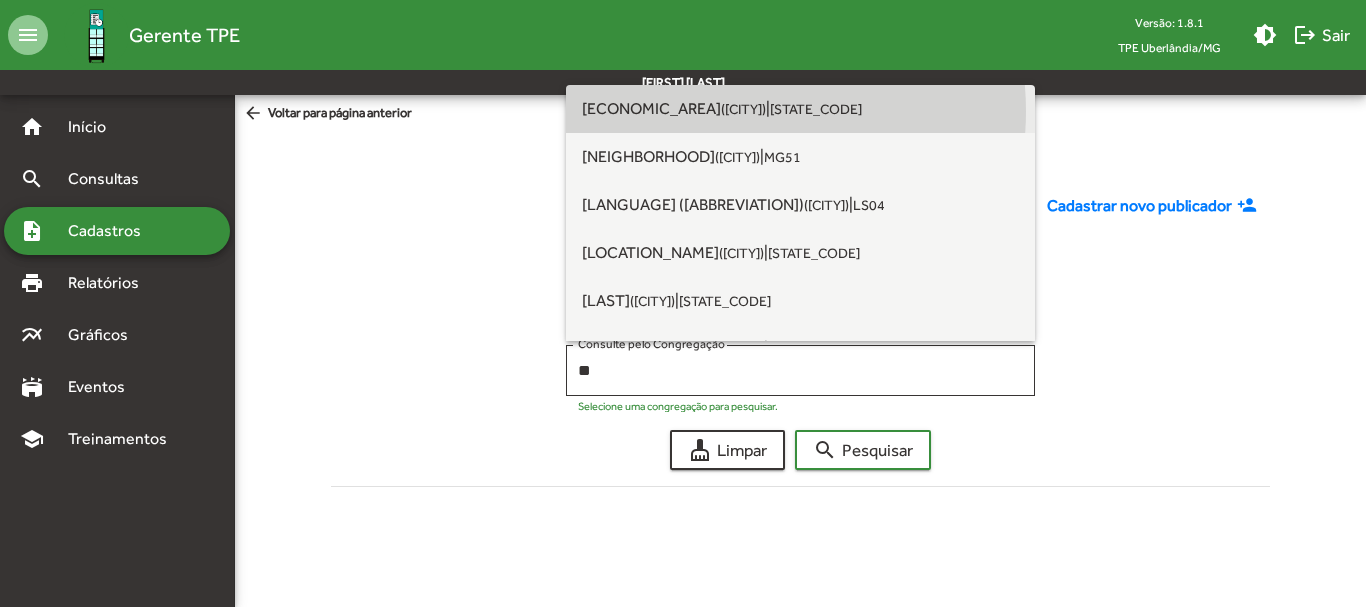 click on "[NEIGHBORHOOD] ([CITY]) | [CODE]" at bounding box center [800, 109] 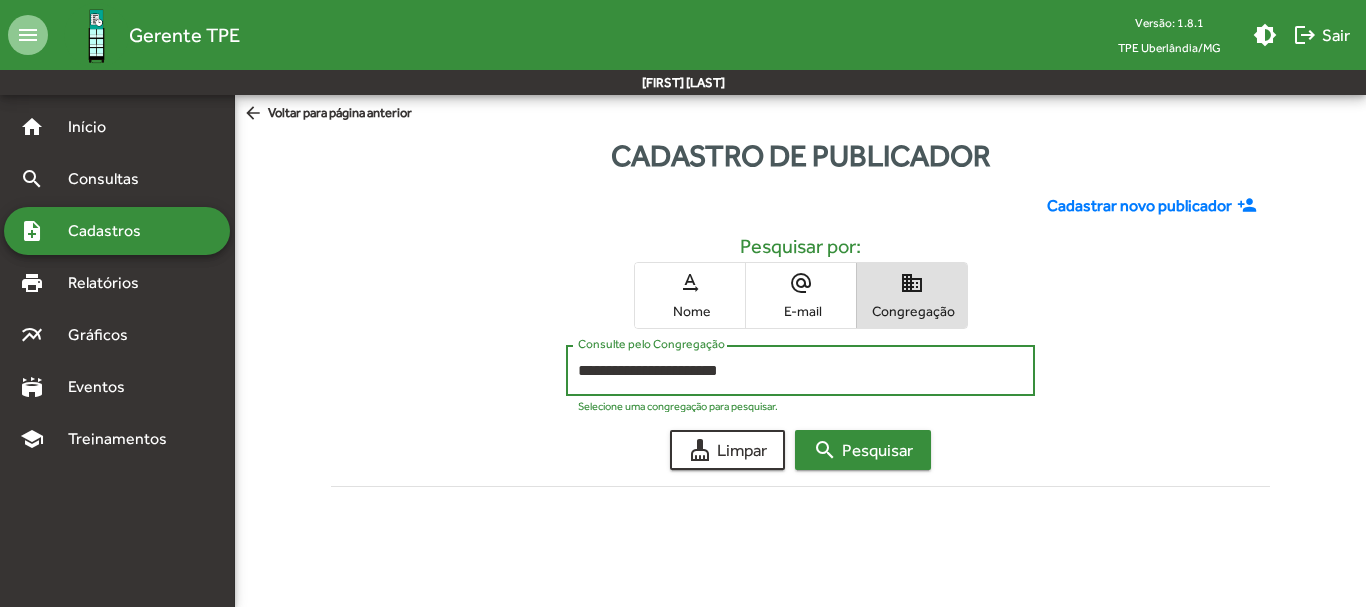 click on "search  Pesquisar" 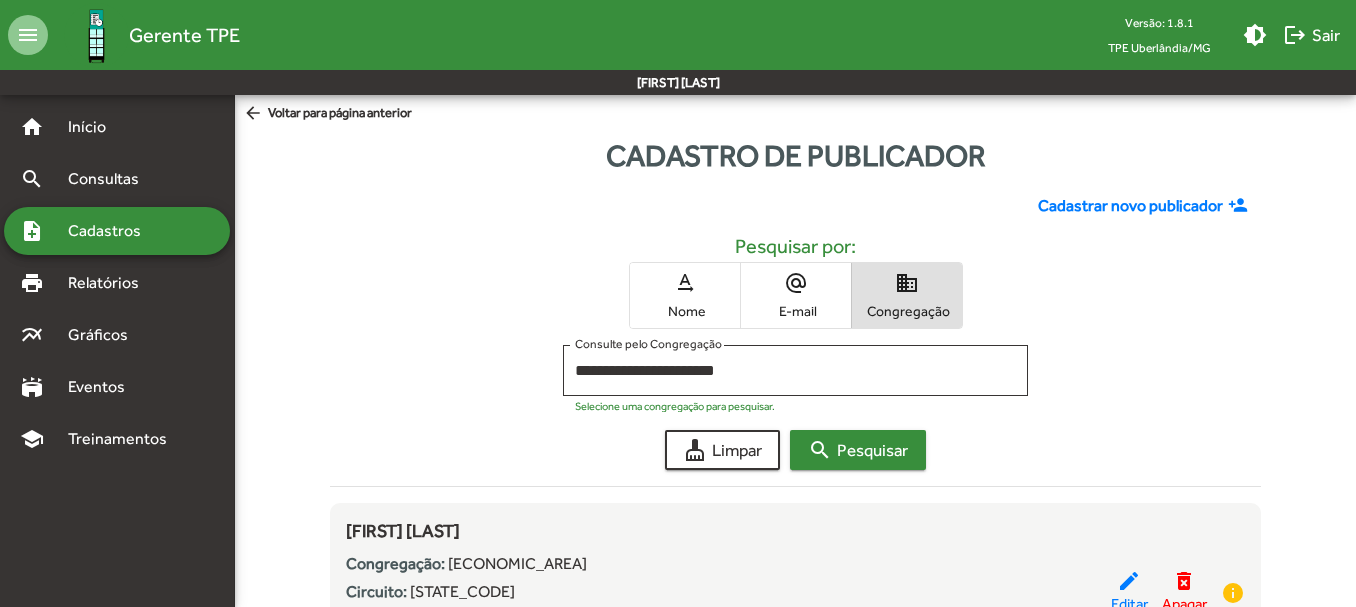 type 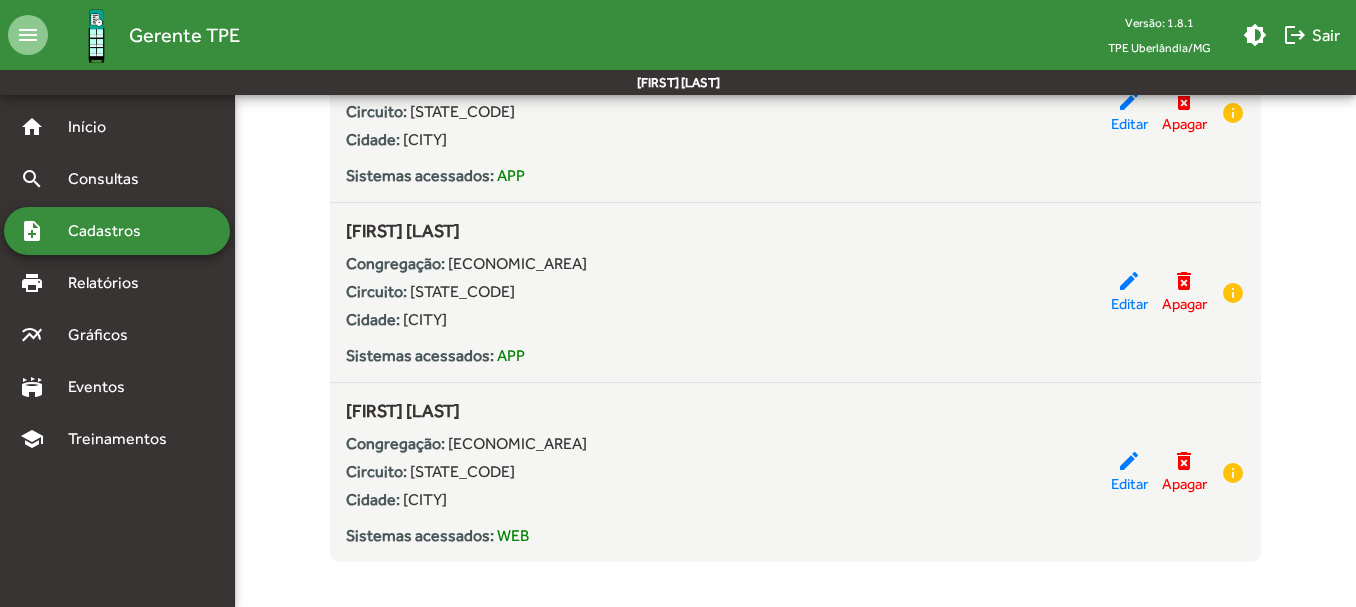 scroll, scrollTop: 2299, scrollLeft: 0, axis: vertical 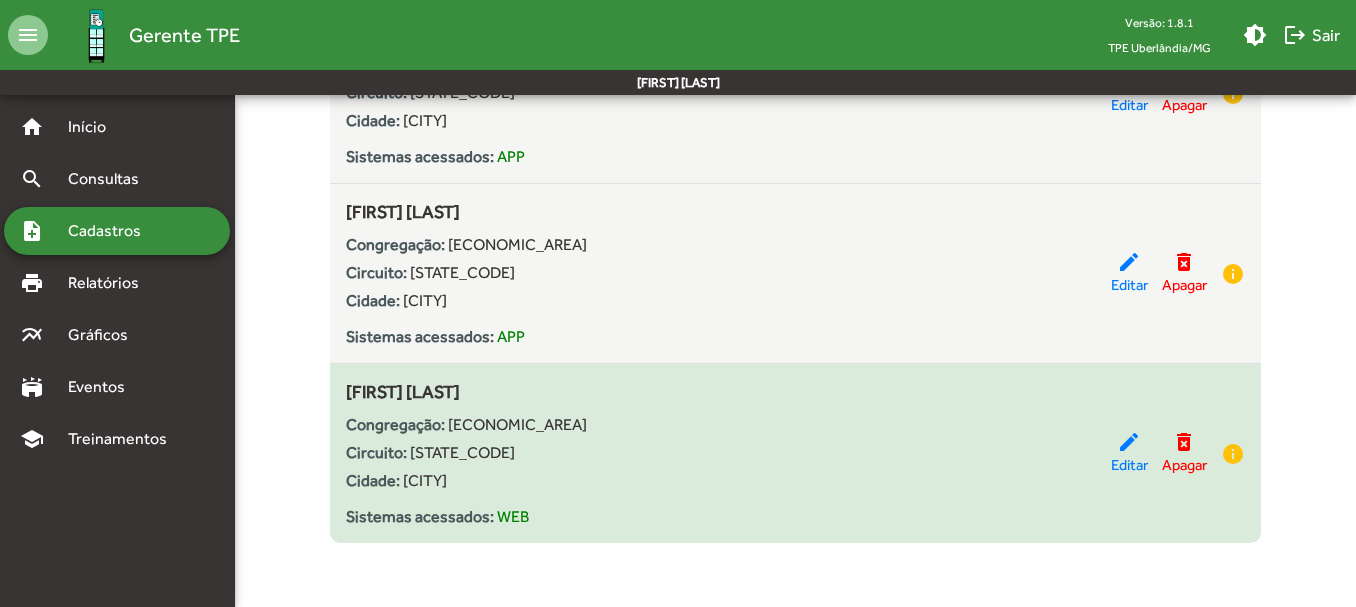 click on "Circuito:
MG34" 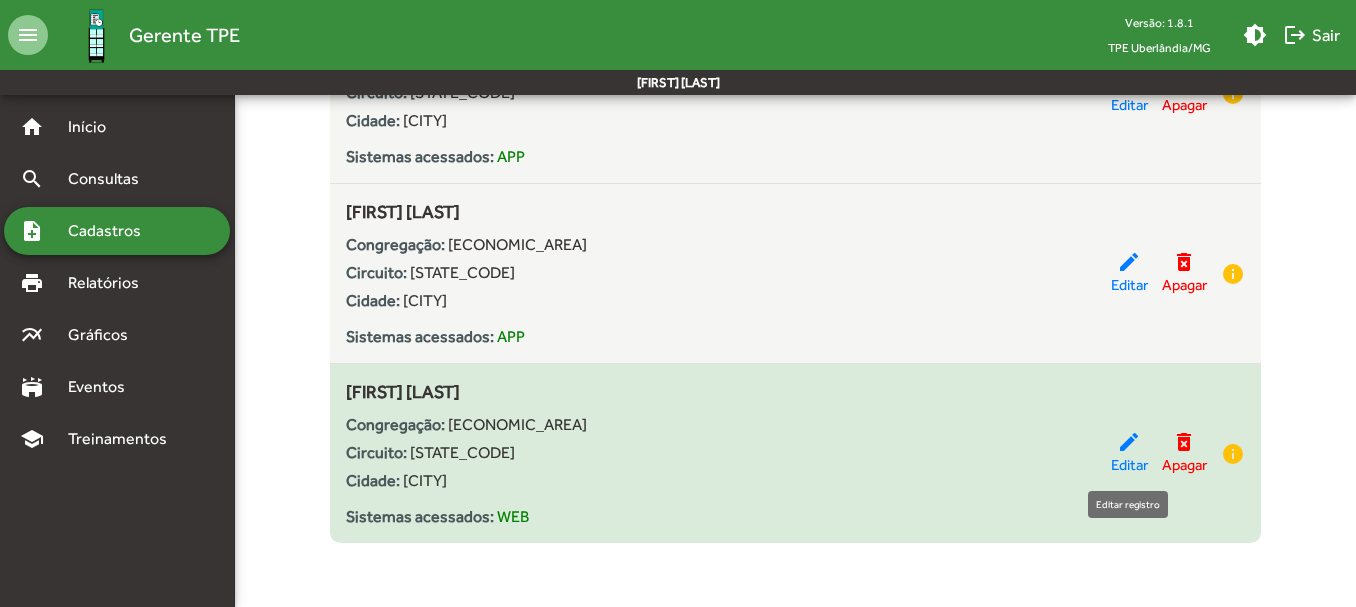 click on "Editar" 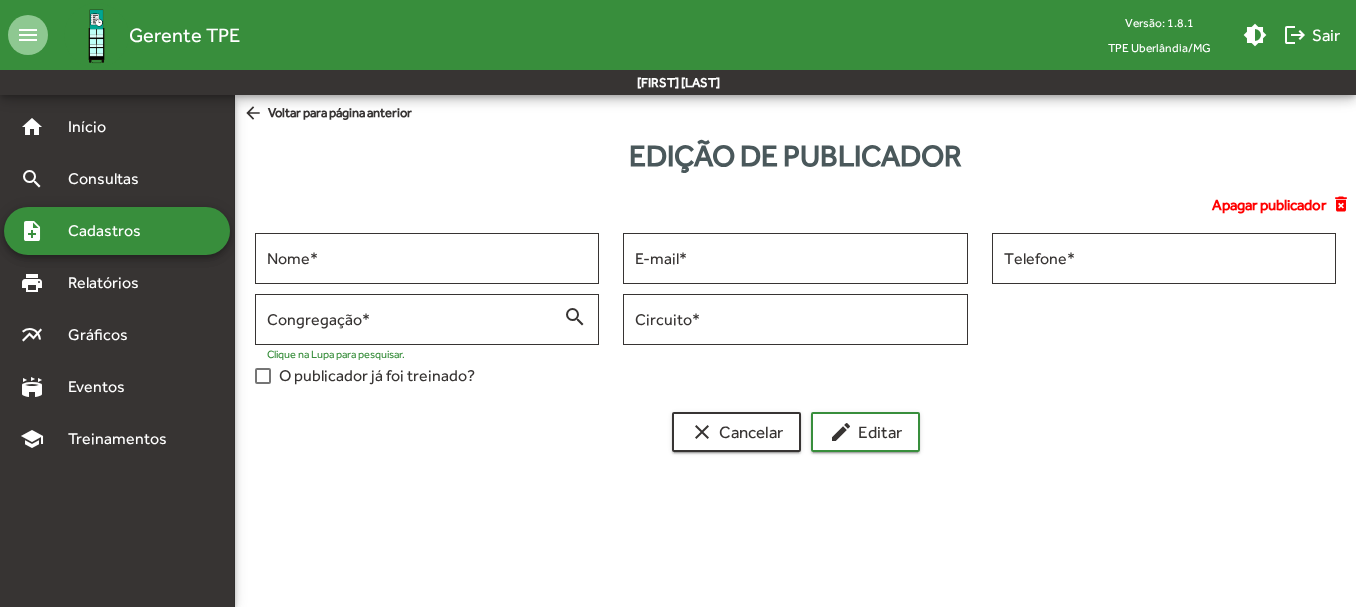 scroll, scrollTop: 0, scrollLeft: 0, axis: both 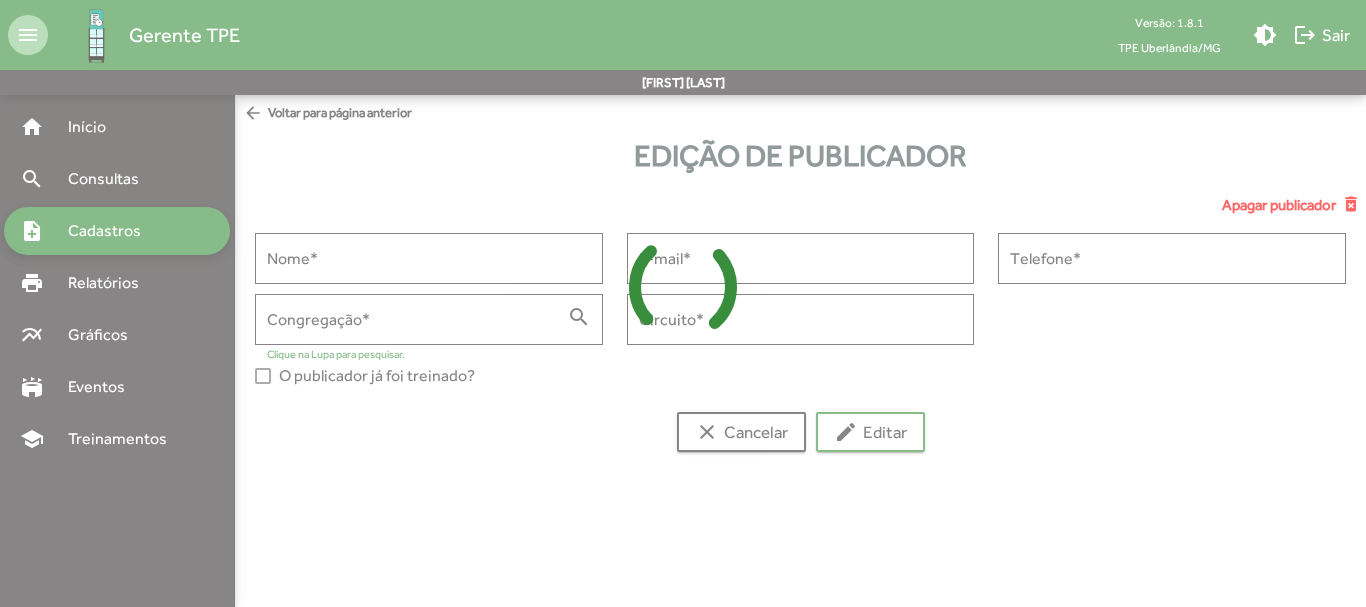 type on "**********" 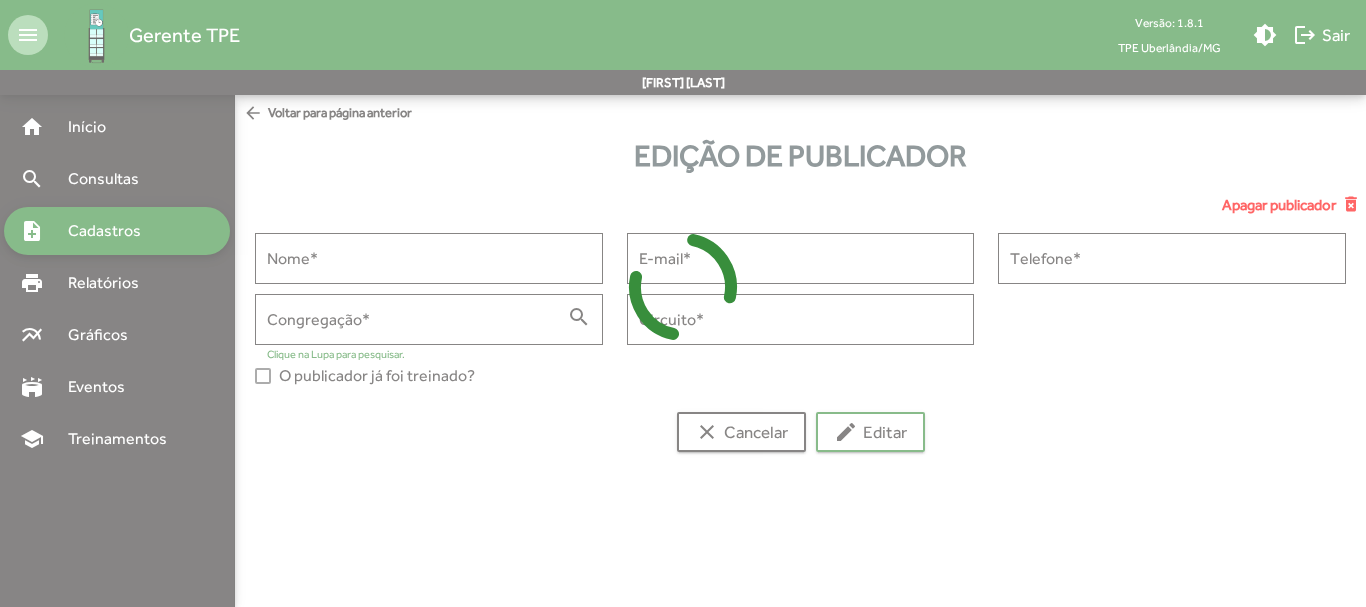 type on "**********" 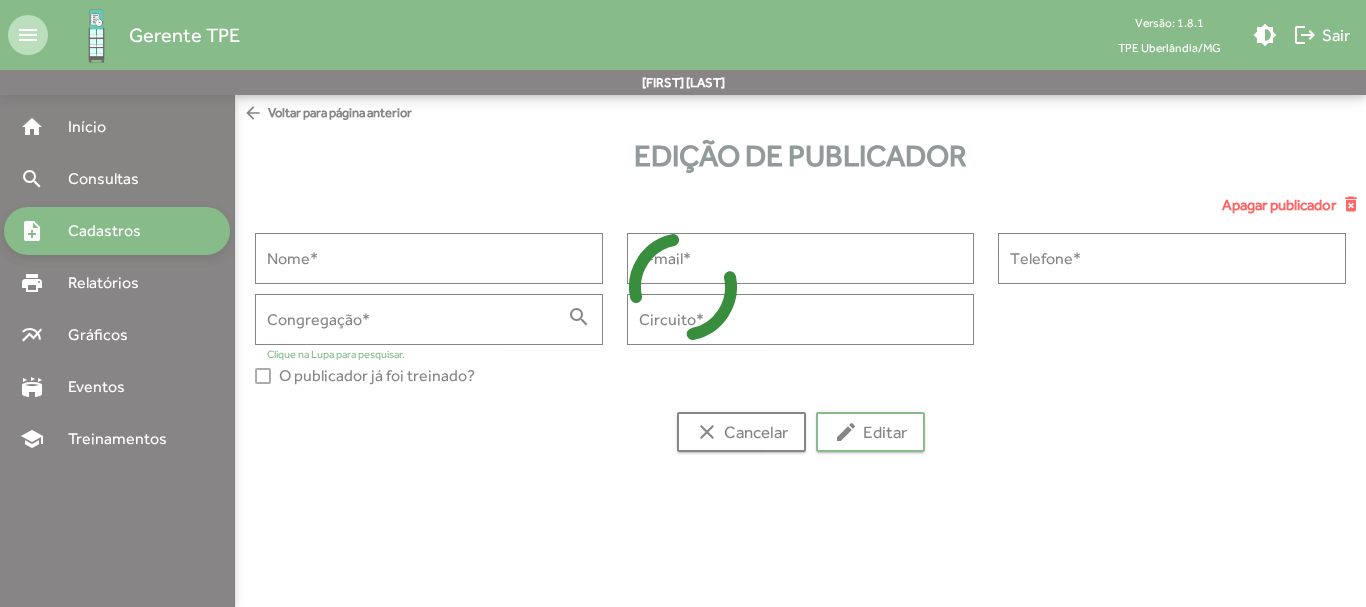 type on "**********" 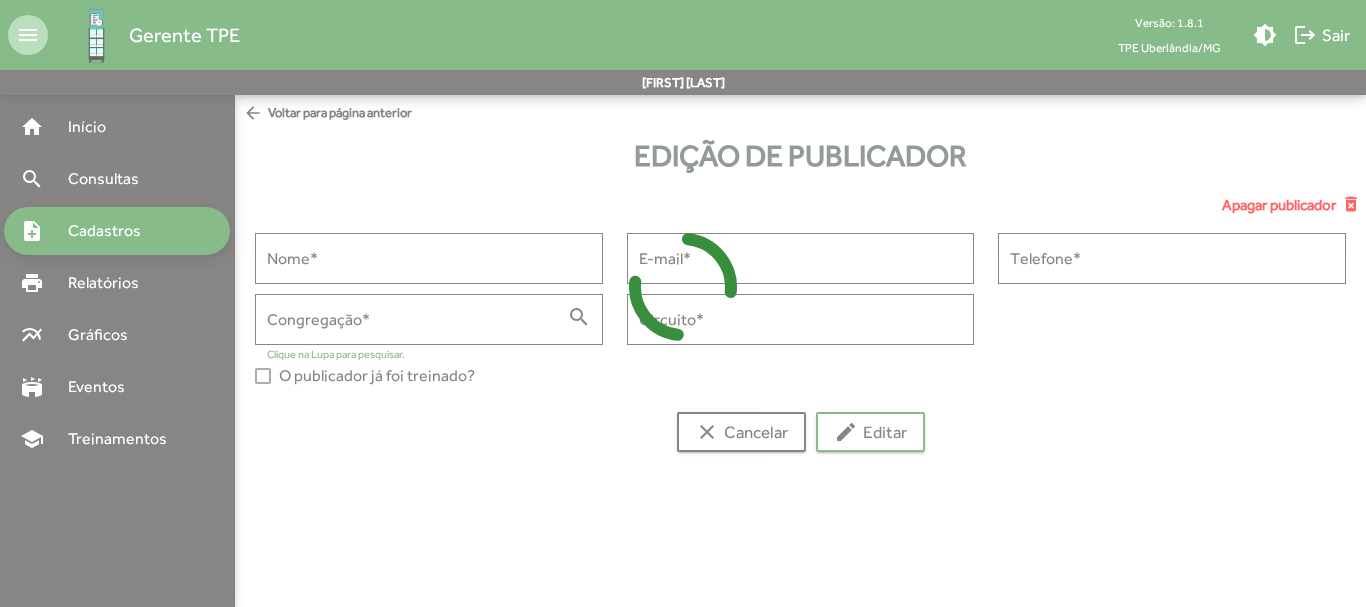type on "**********" 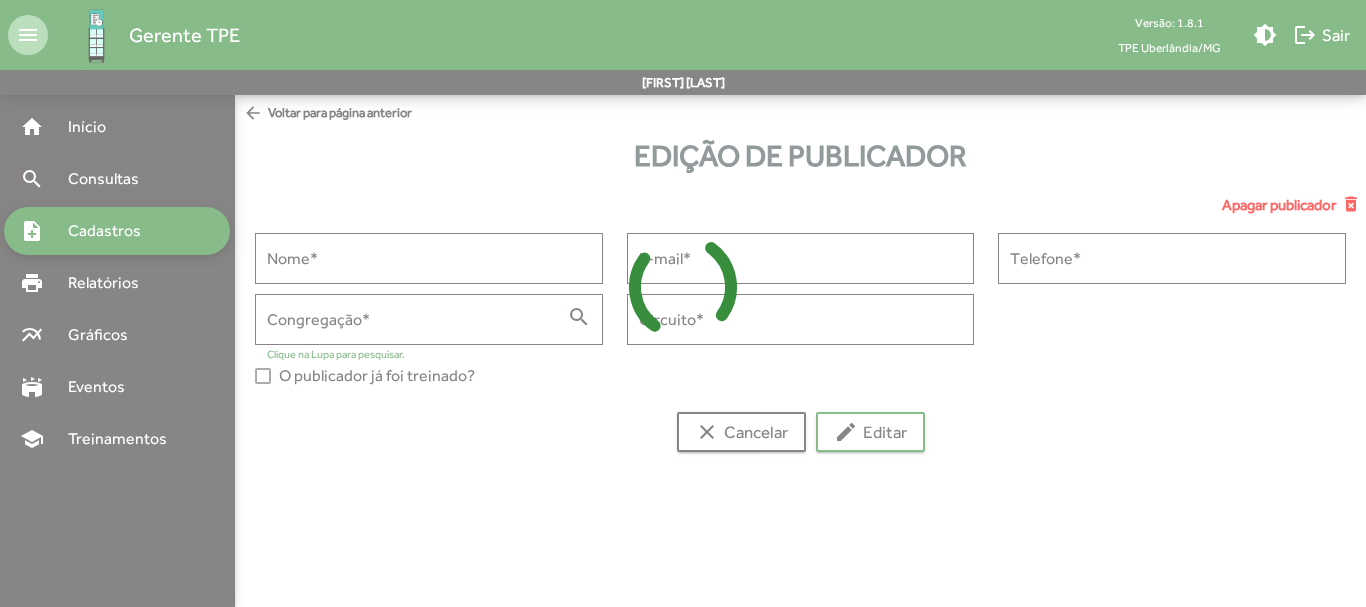 type on "****" 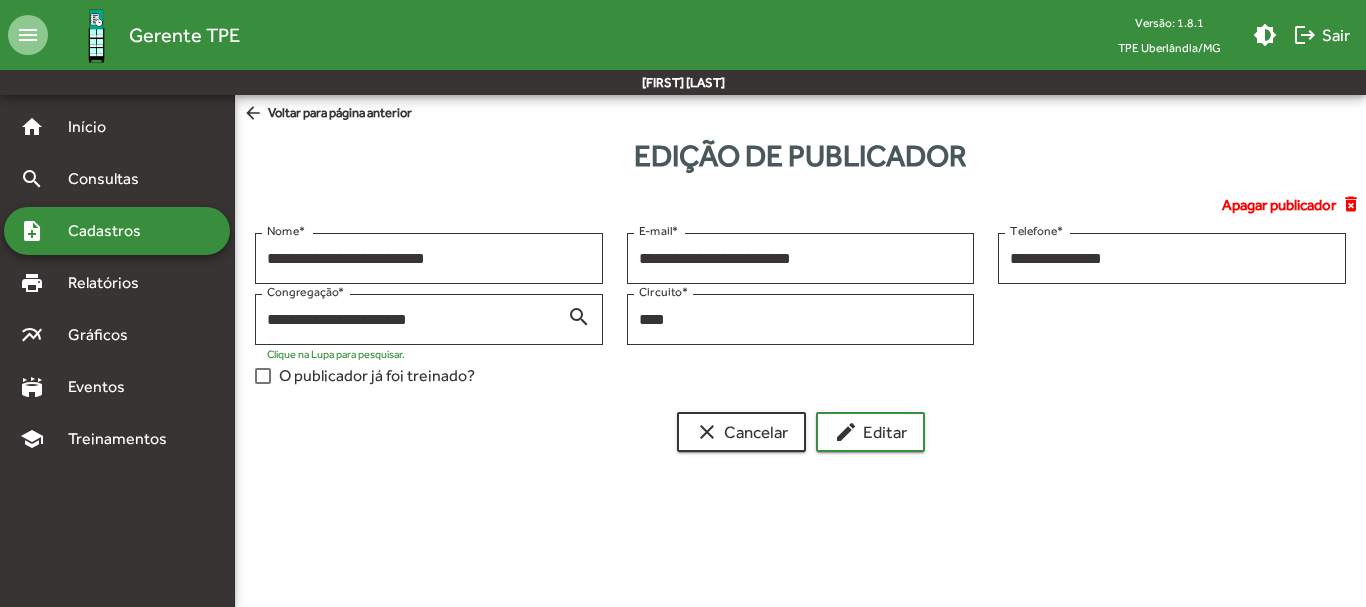 click on "arrow_back" 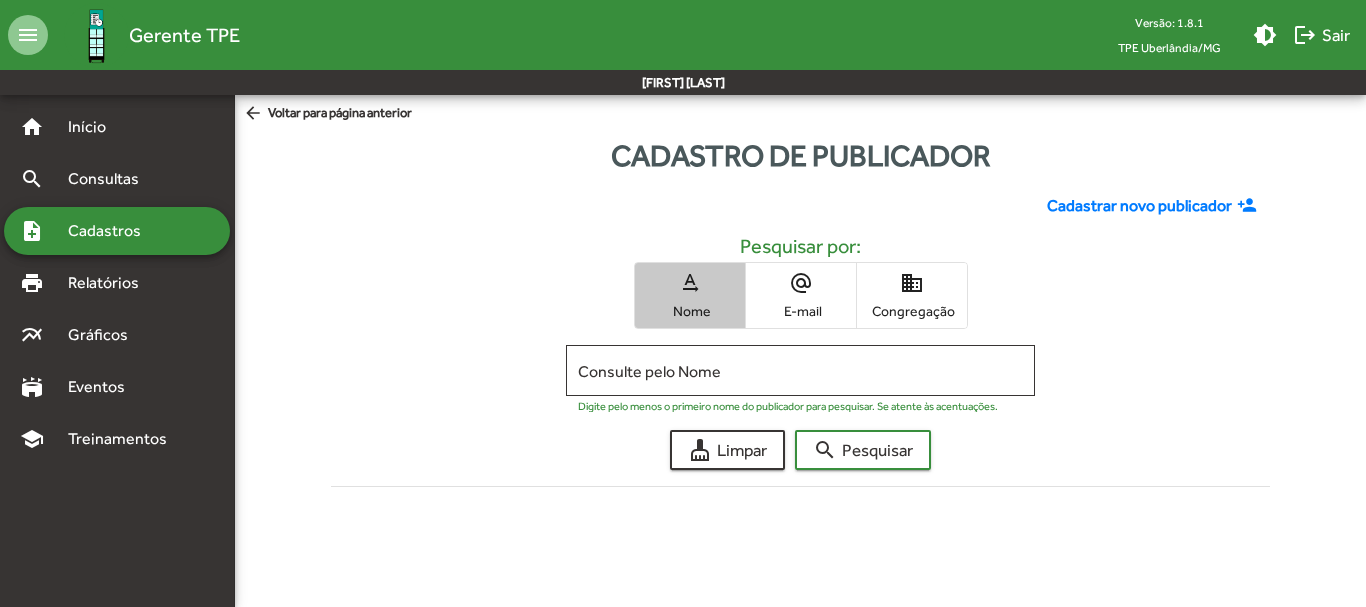 click on "Nome" at bounding box center (690, 311) 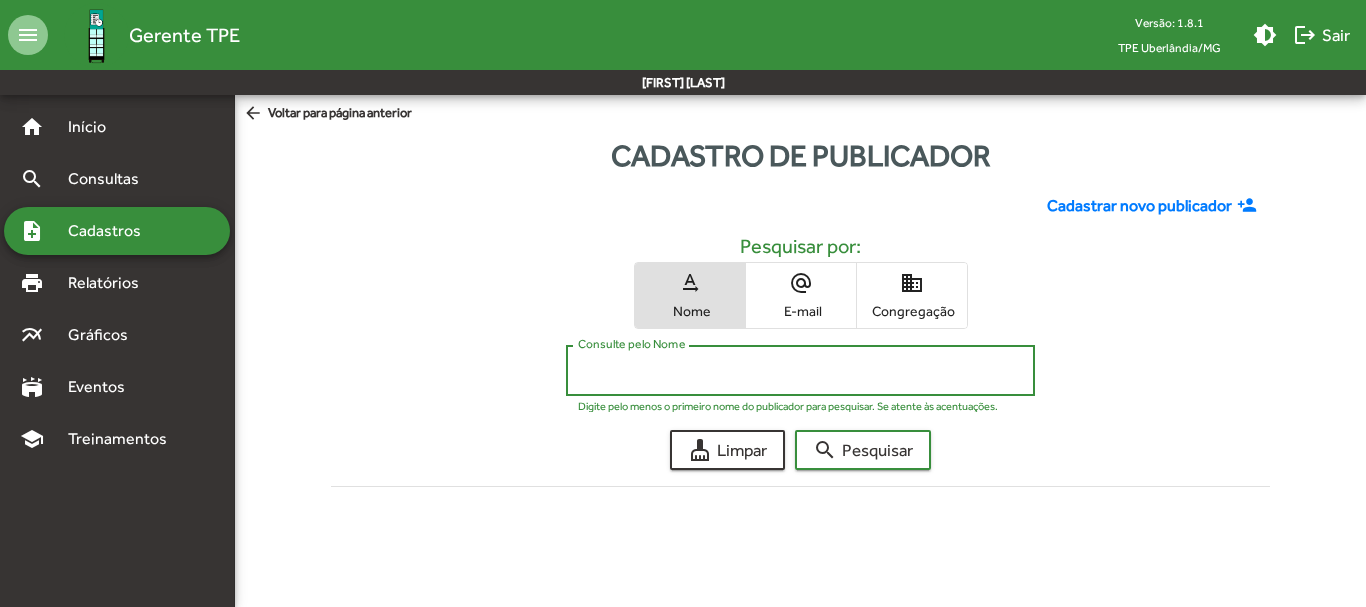 click on "Consulte pelo Nome" at bounding box center (800, 371) 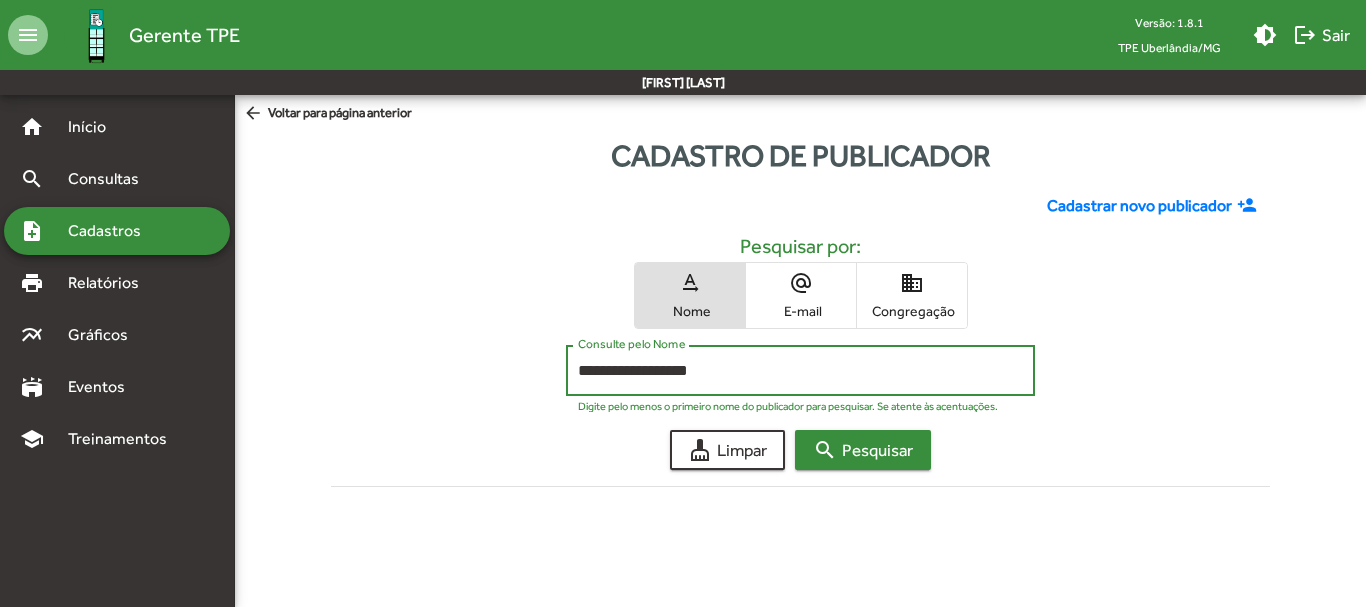 type on "**********" 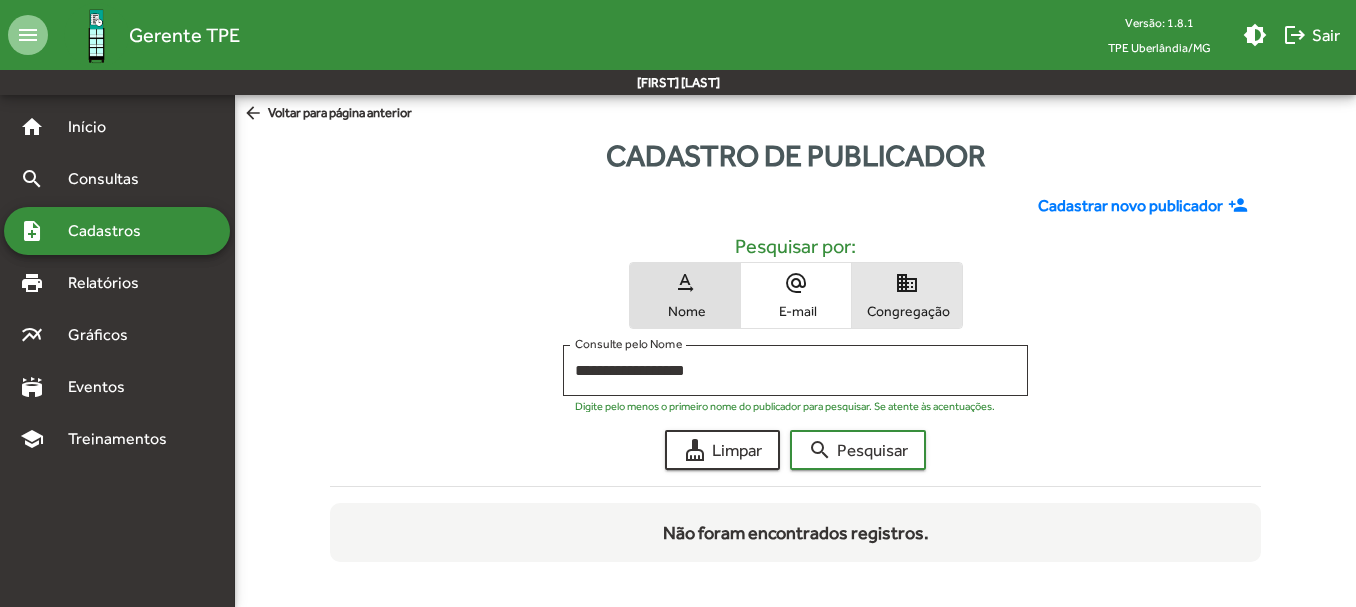 click on "Congregação" at bounding box center (907, 311) 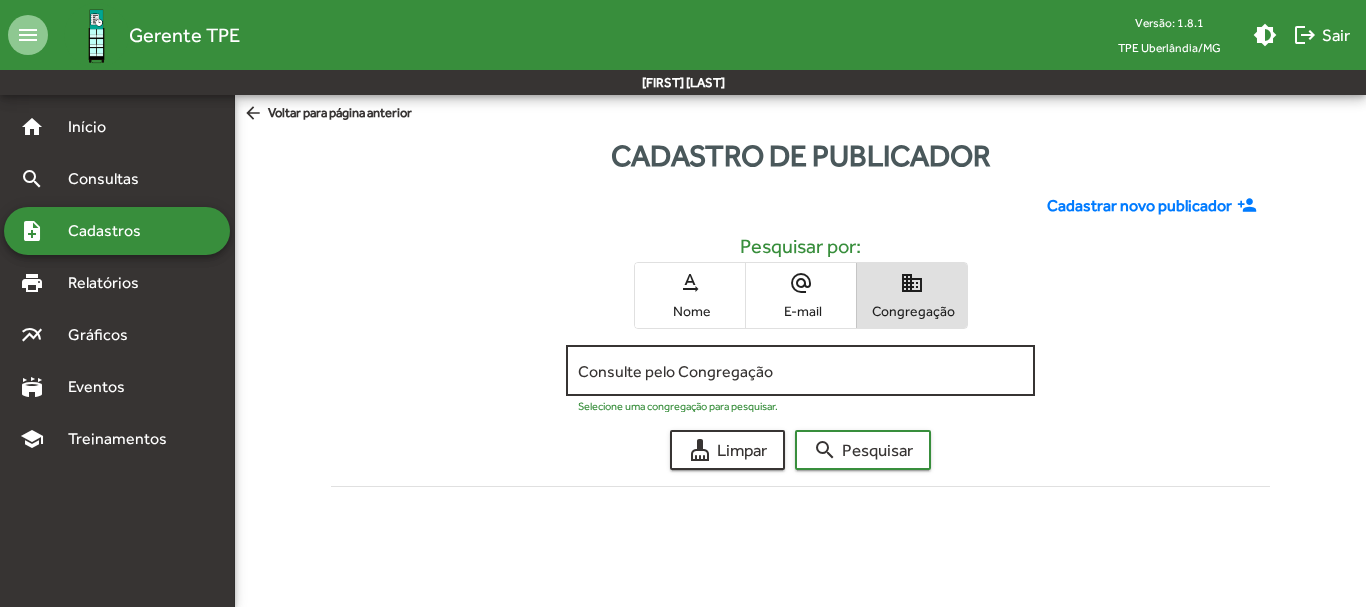 click on "Consulte pelo Congregação" at bounding box center (800, 371) 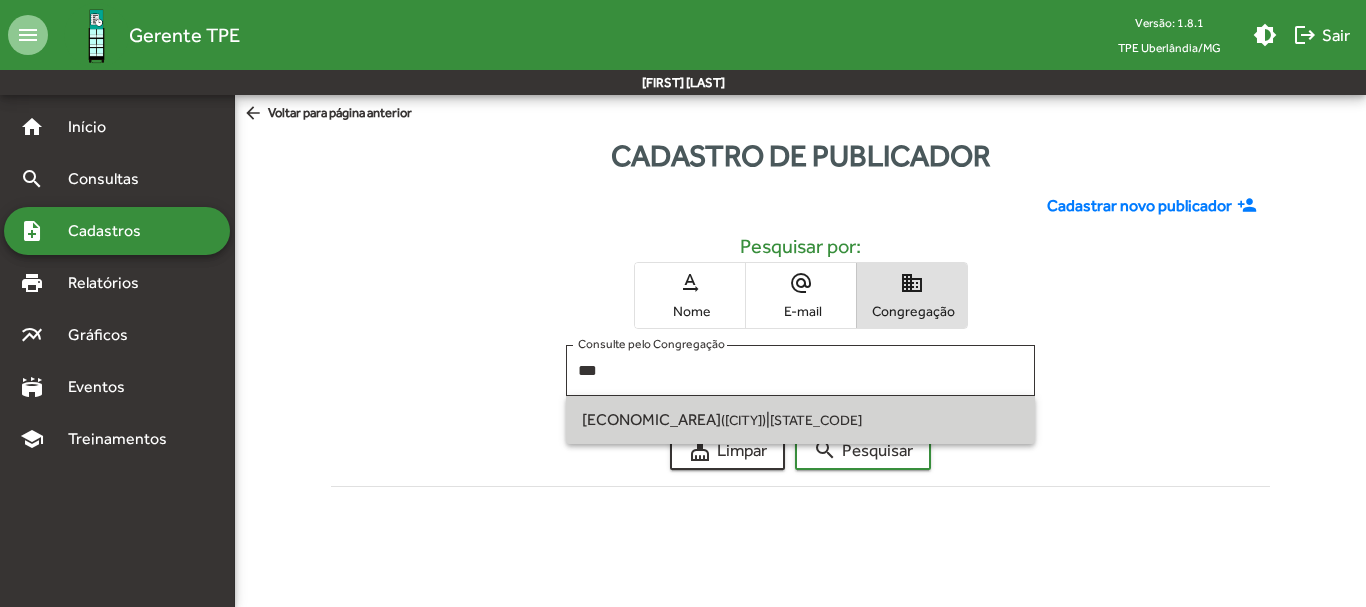 click on "([CITY])" at bounding box center (743, 420) 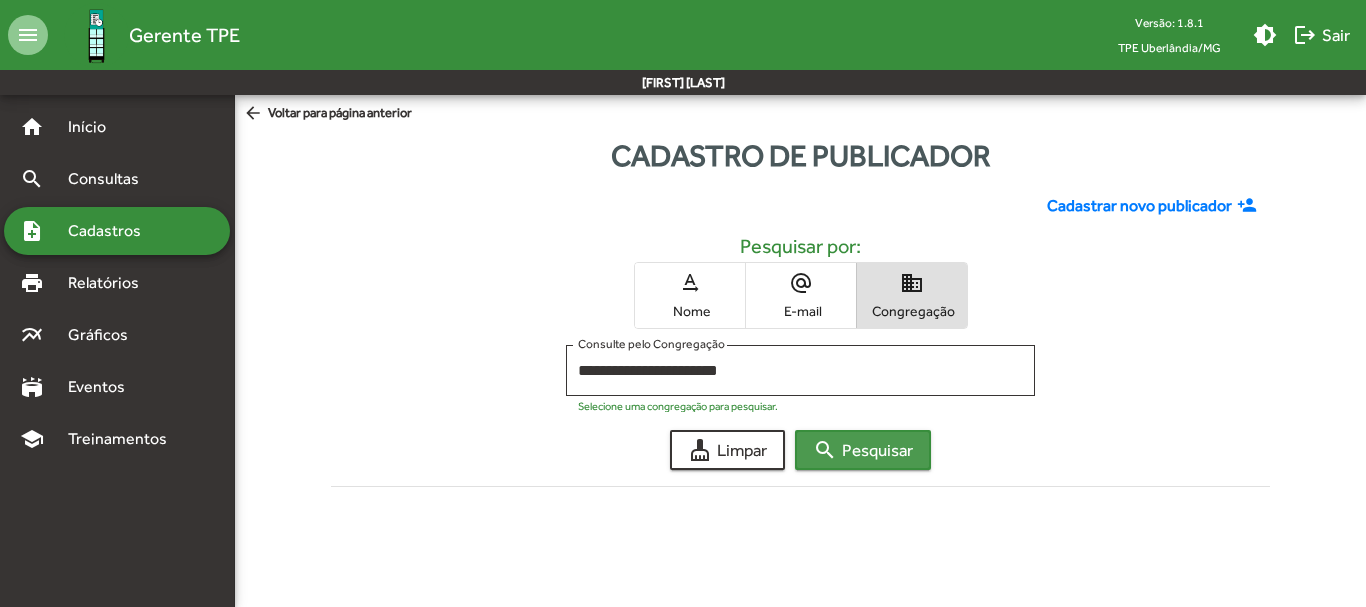 click on "search" 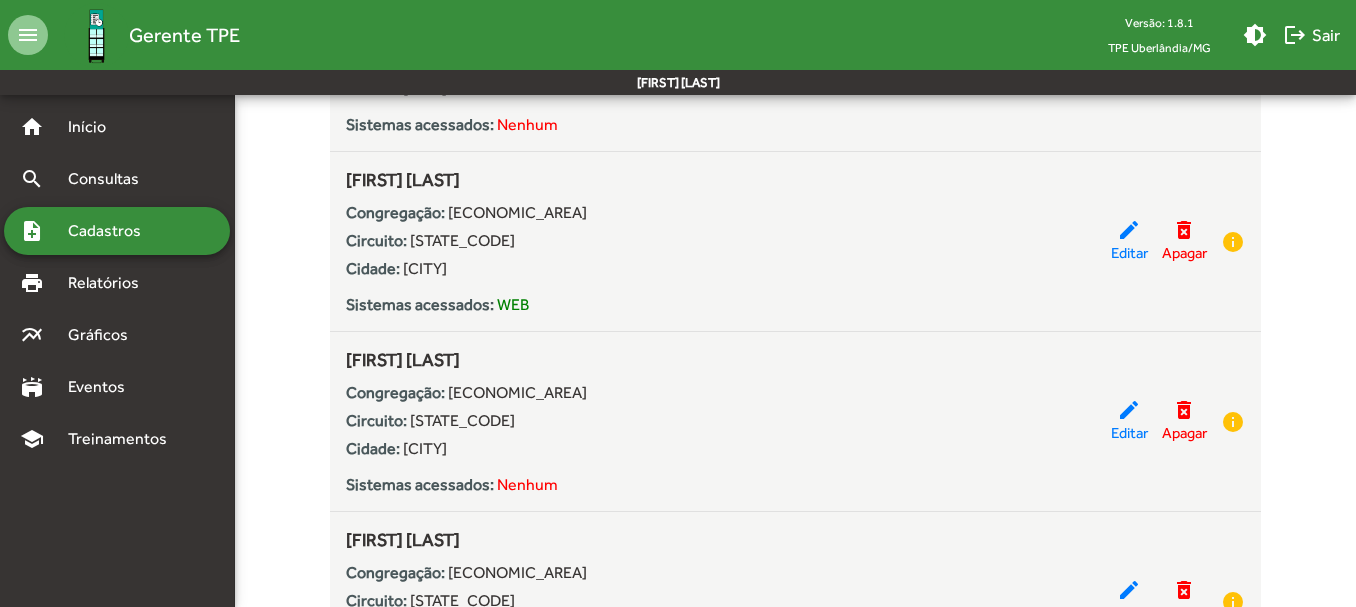 scroll, scrollTop: 1062, scrollLeft: 0, axis: vertical 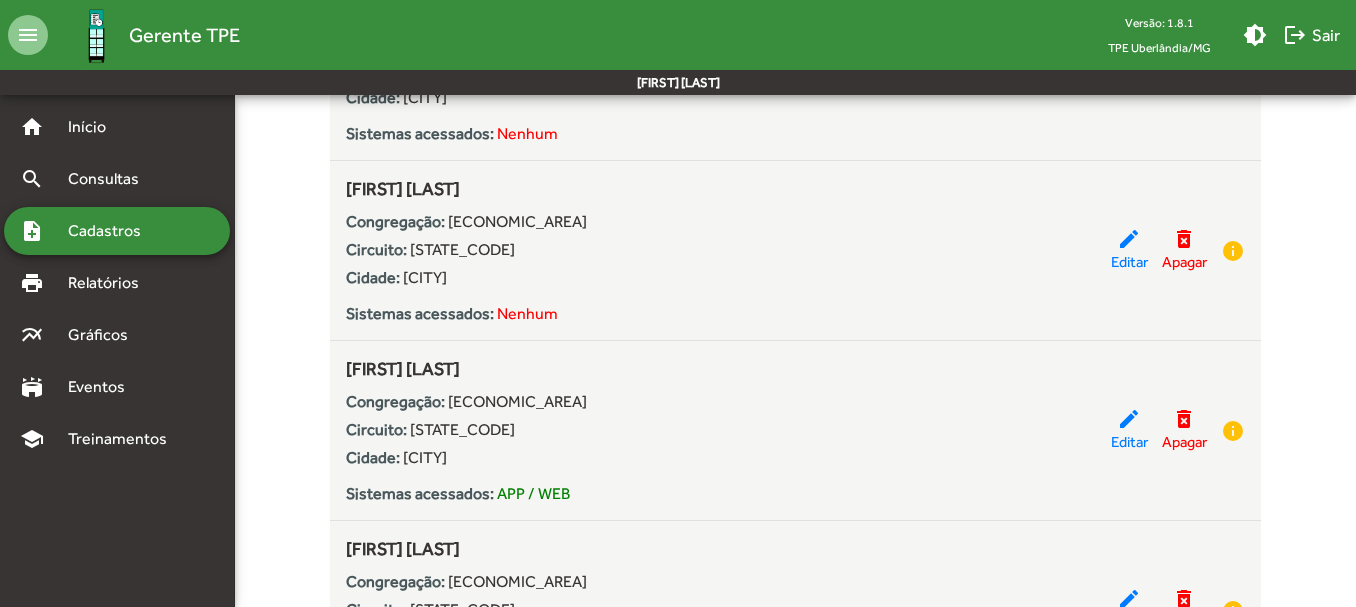 type 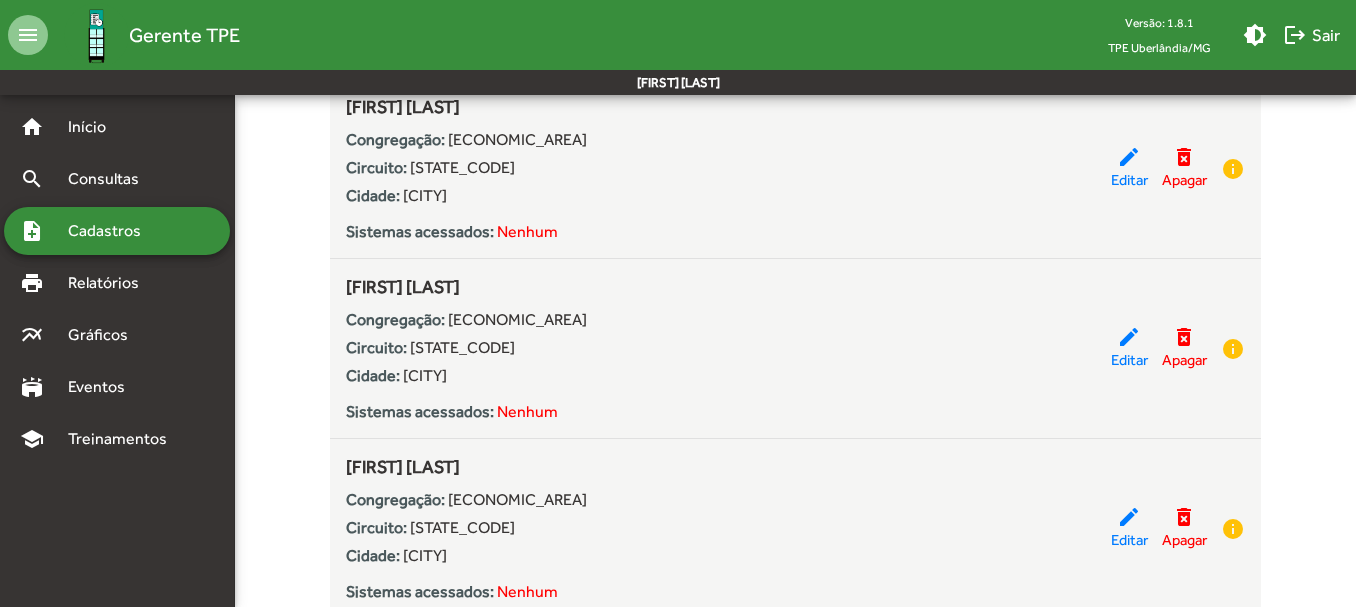 scroll, scrollTop: 782, scrollLeft: 0, axis: vertical 